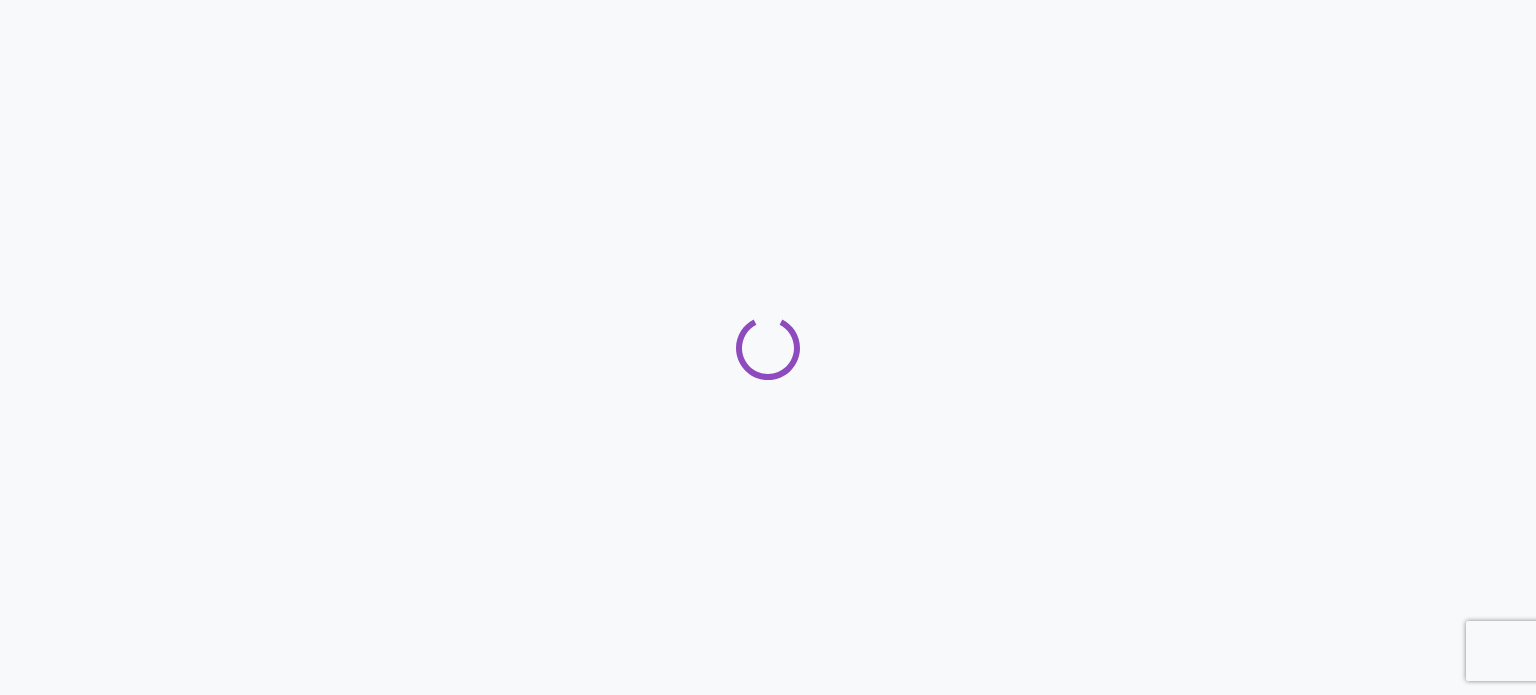 scroll, scrollTop: 0, scrollLeft: 0, axis: both 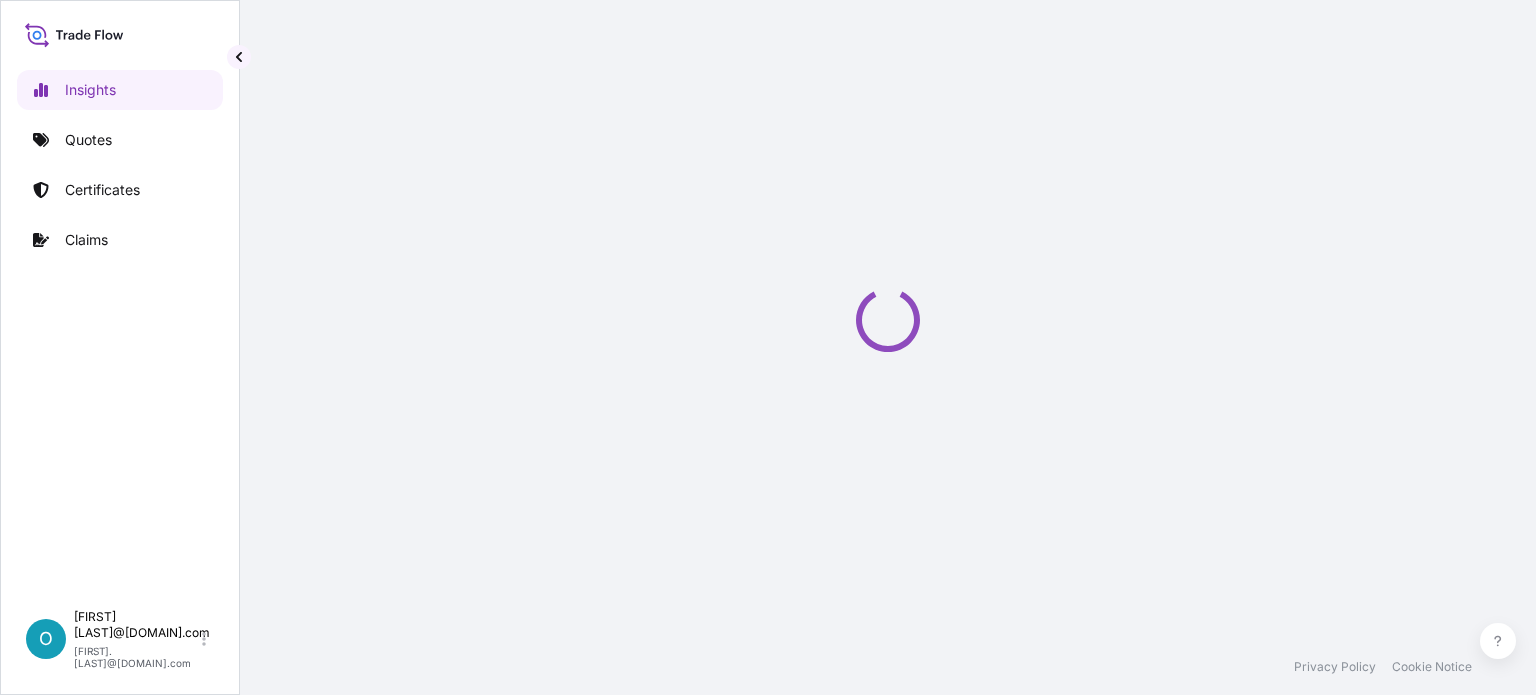 select on "2025" 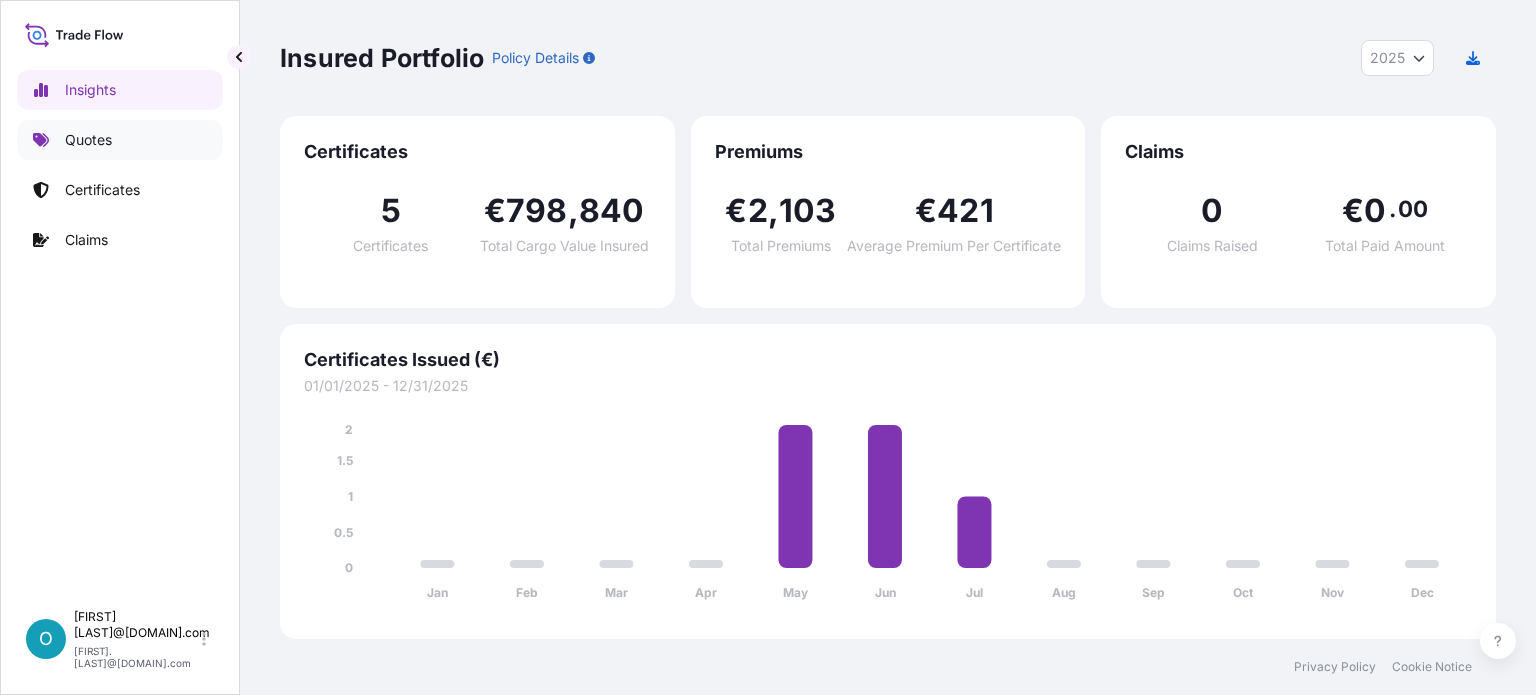 click on "Quotes" at bounding box center [88, 140] 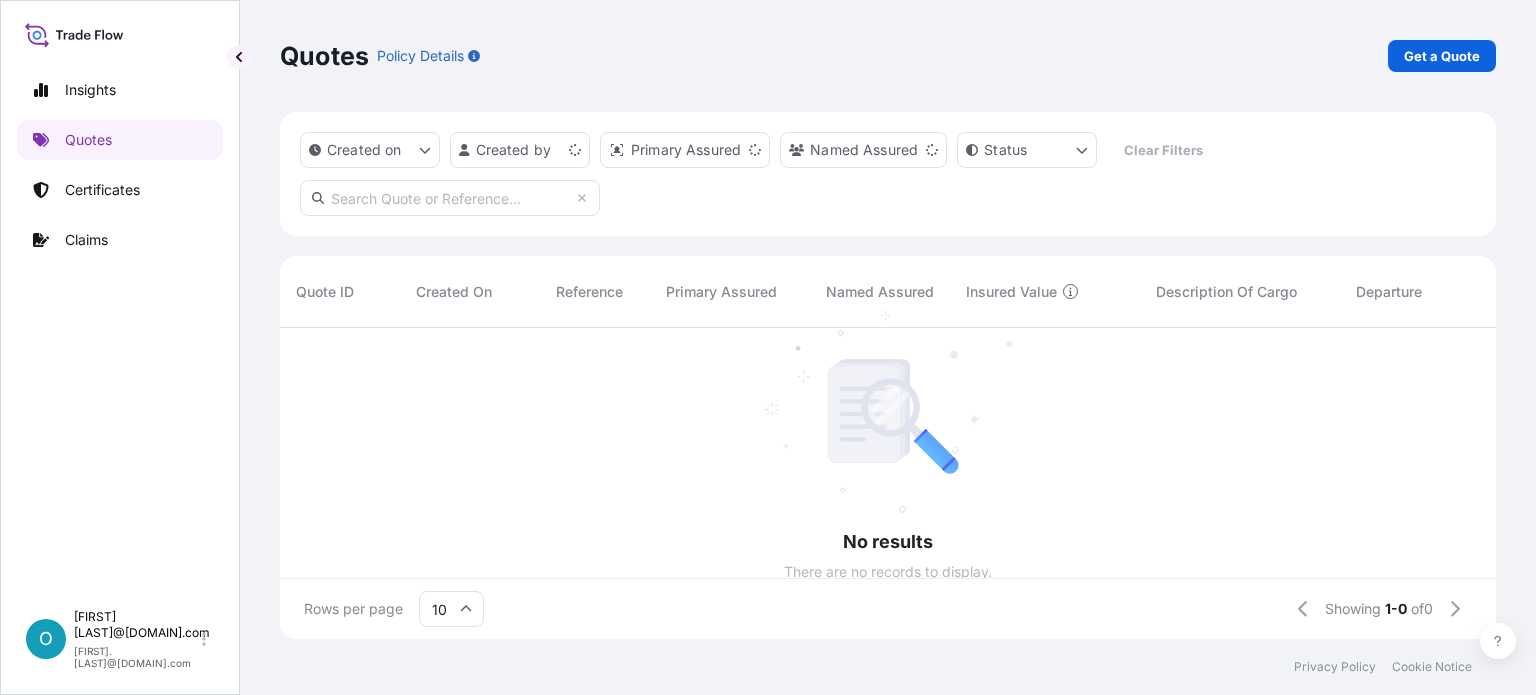 scroll, scrollTop: 307, scrollLeft: 1200, axis: both 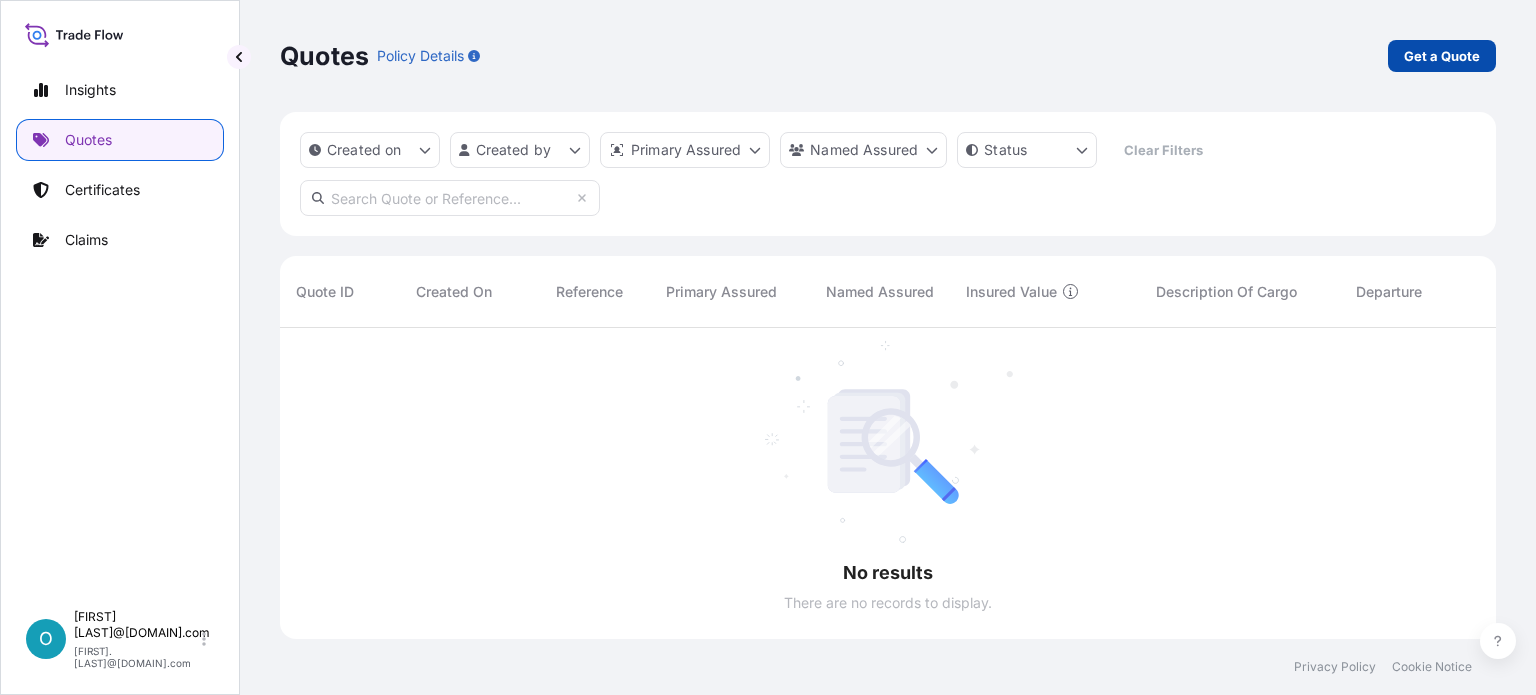 click on "Get a Quote" at bounding box center [1442, 56] 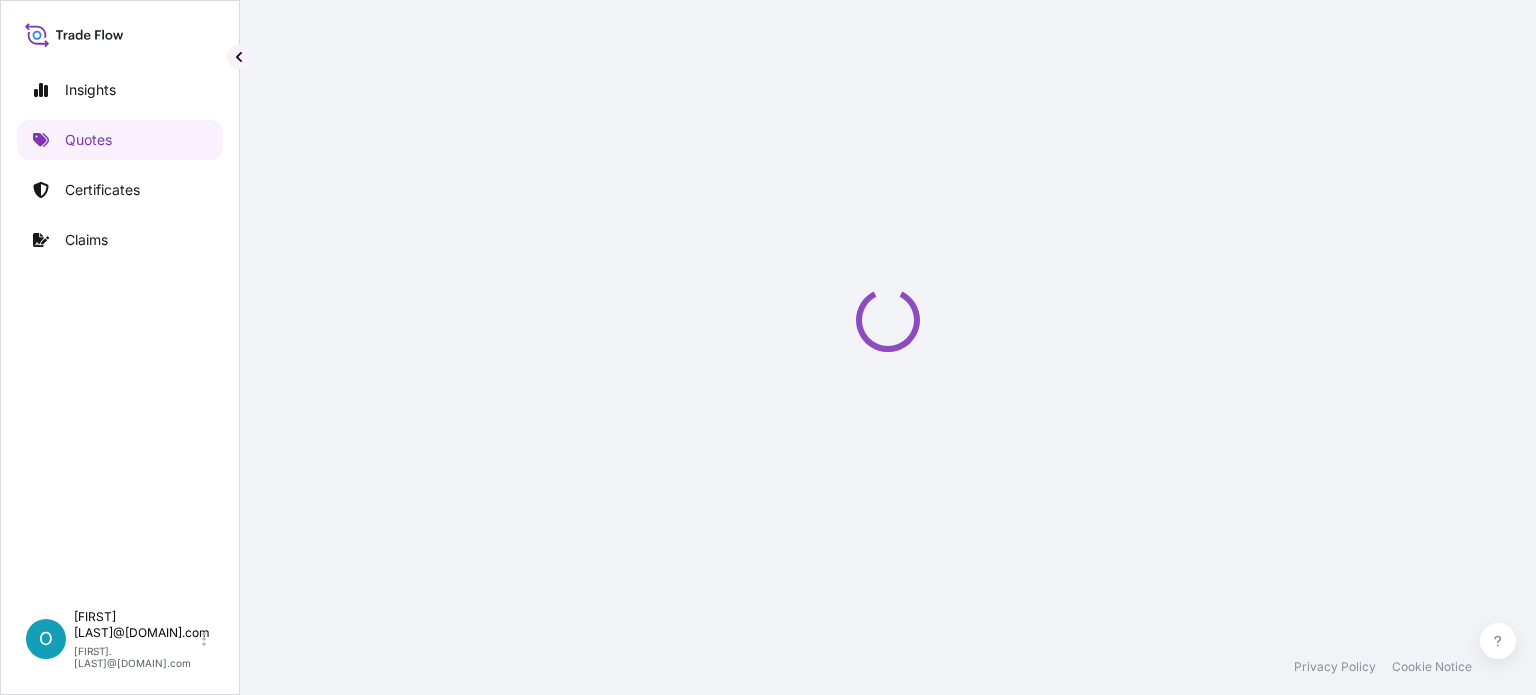 select on "Sea" 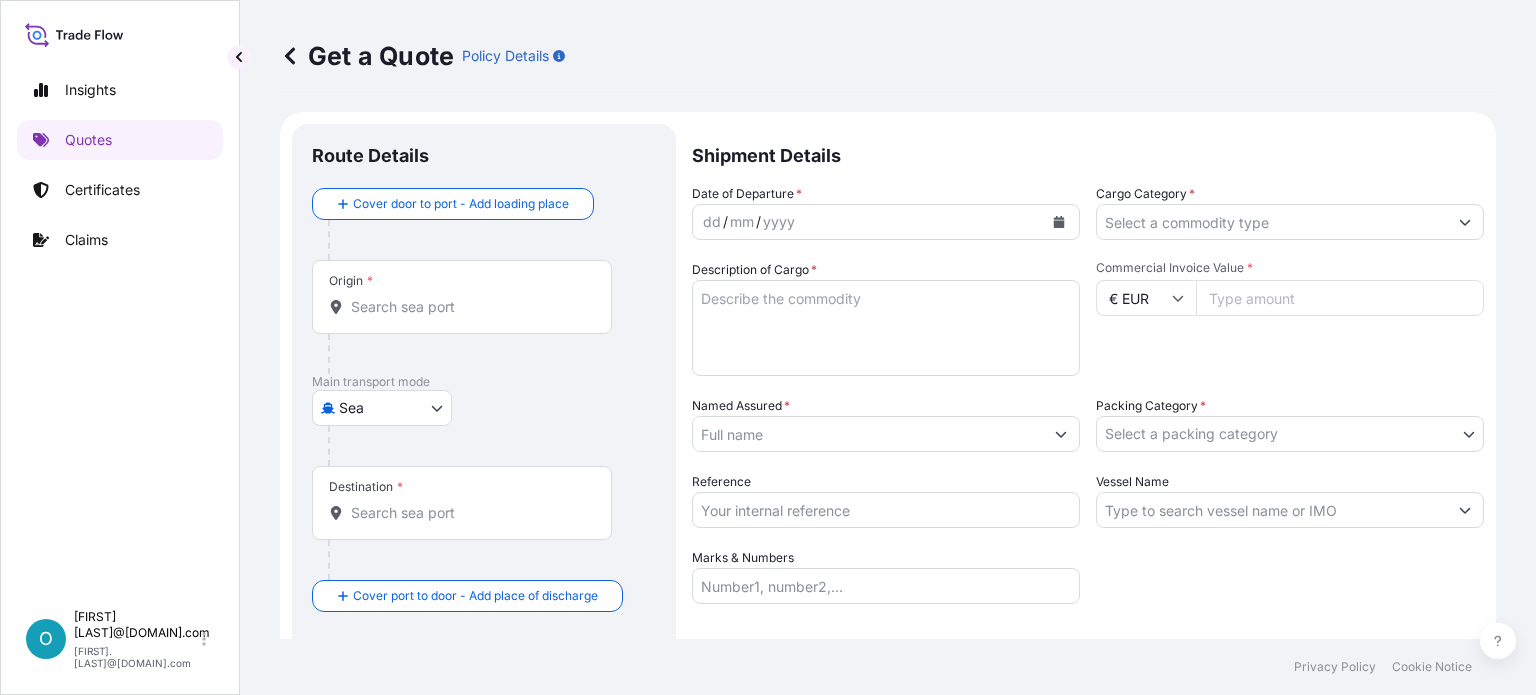 scroll, scrollTop: 32, scrollLeft: 0, axis: vertical 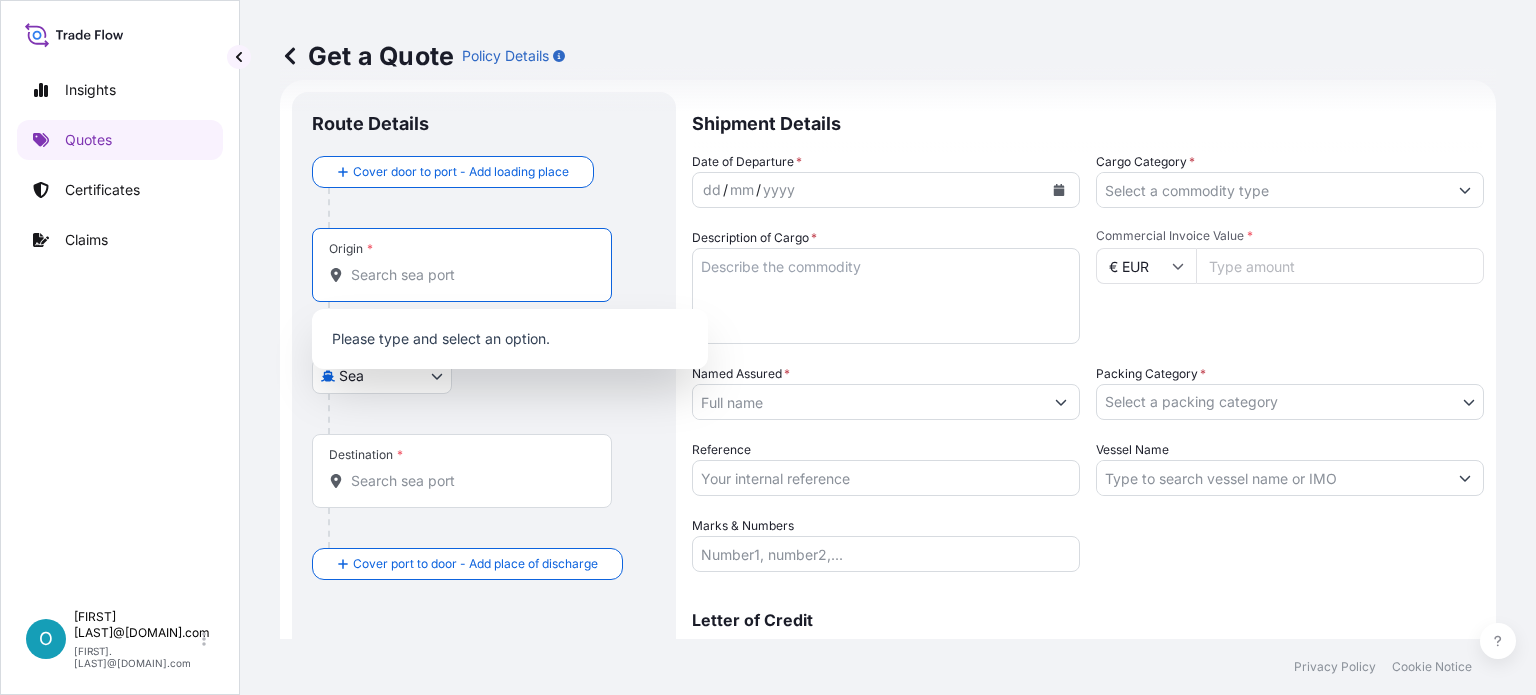 click on "Origin *" at bounding box center [469, 275] 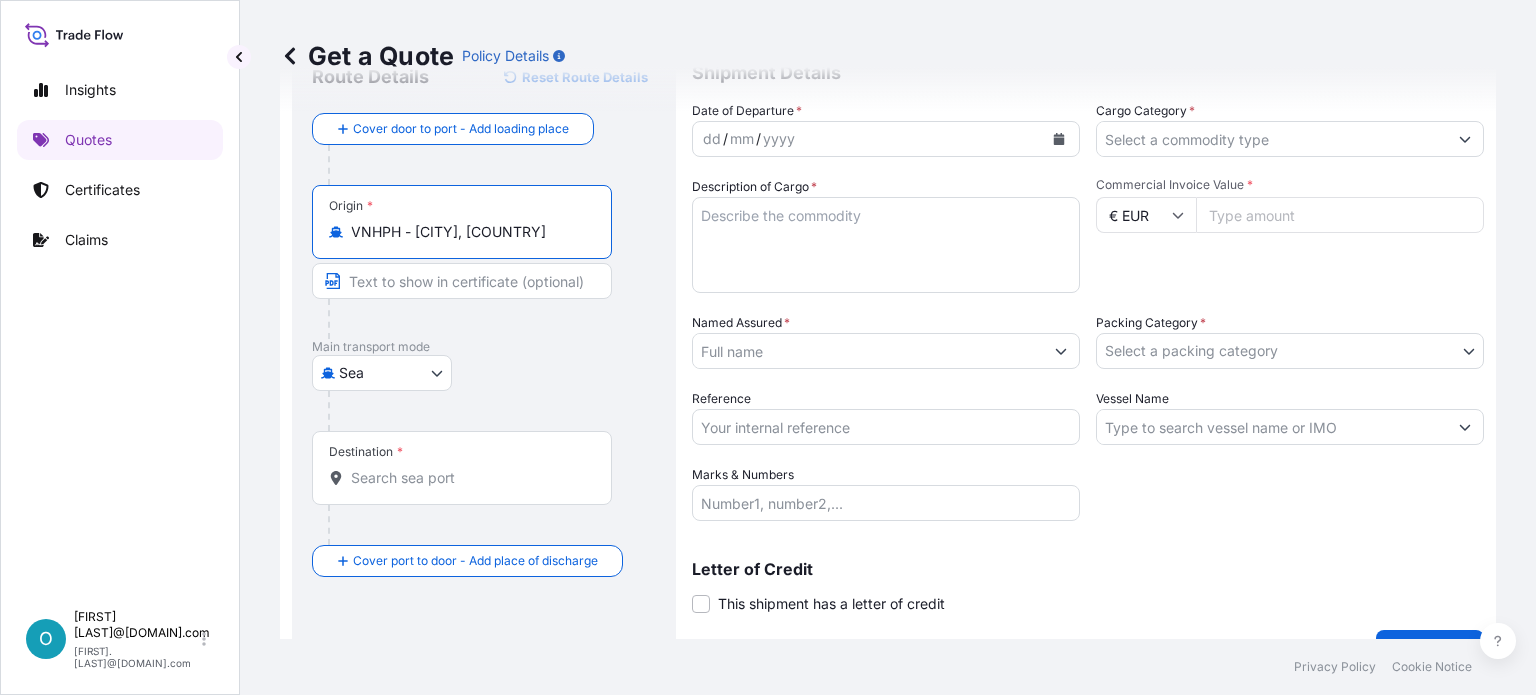 scroll, scrollTop: 124, scrollLeft: 0, axis: vertical 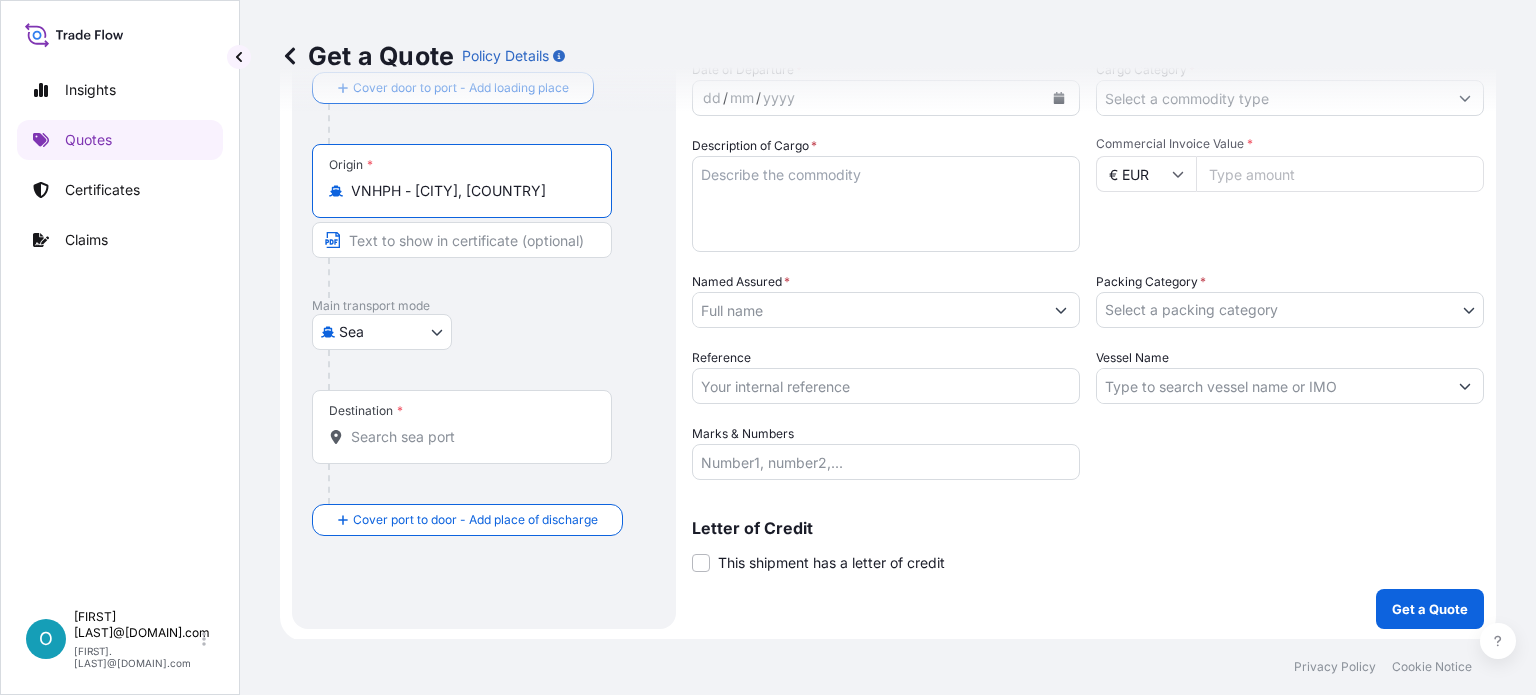 type on "VNHPH - [CITY], [COUNTRY]" 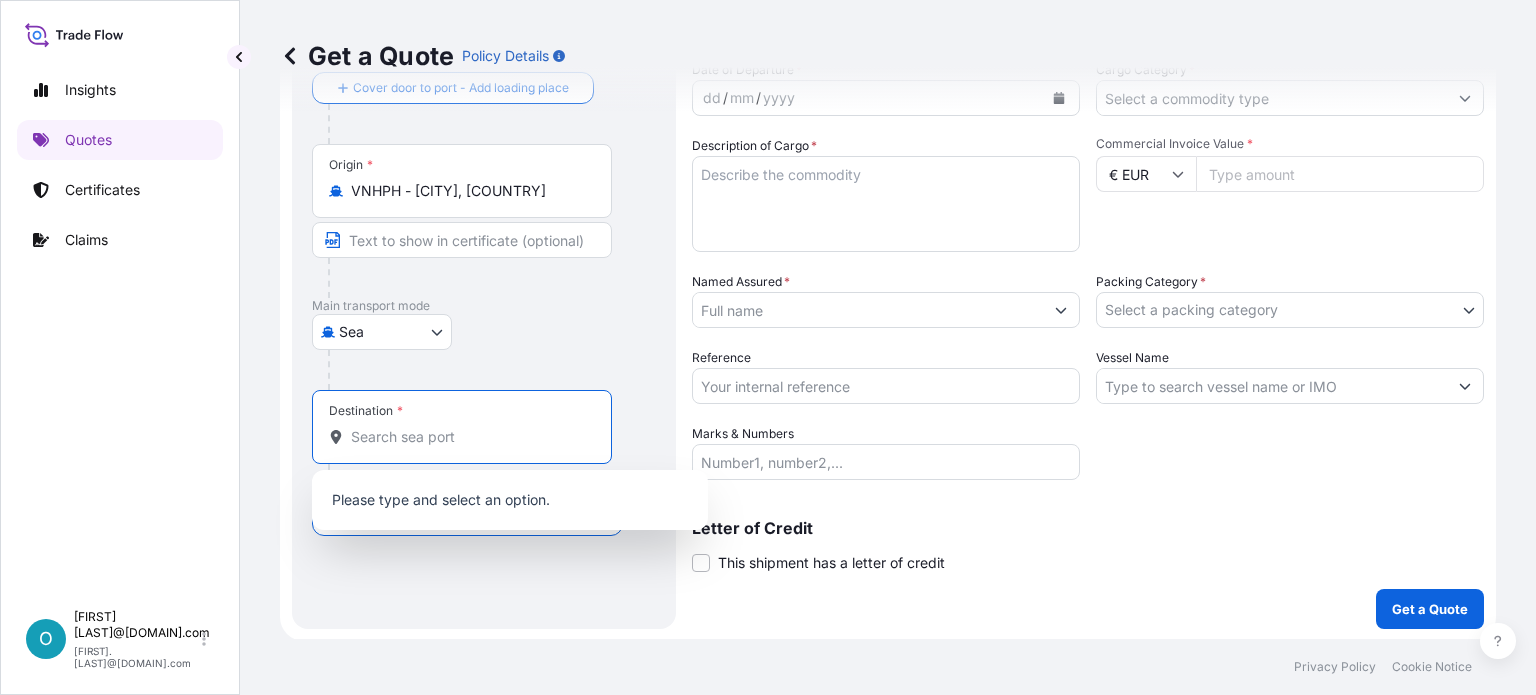 click on "Destination *" at bounding box center [469, 437] 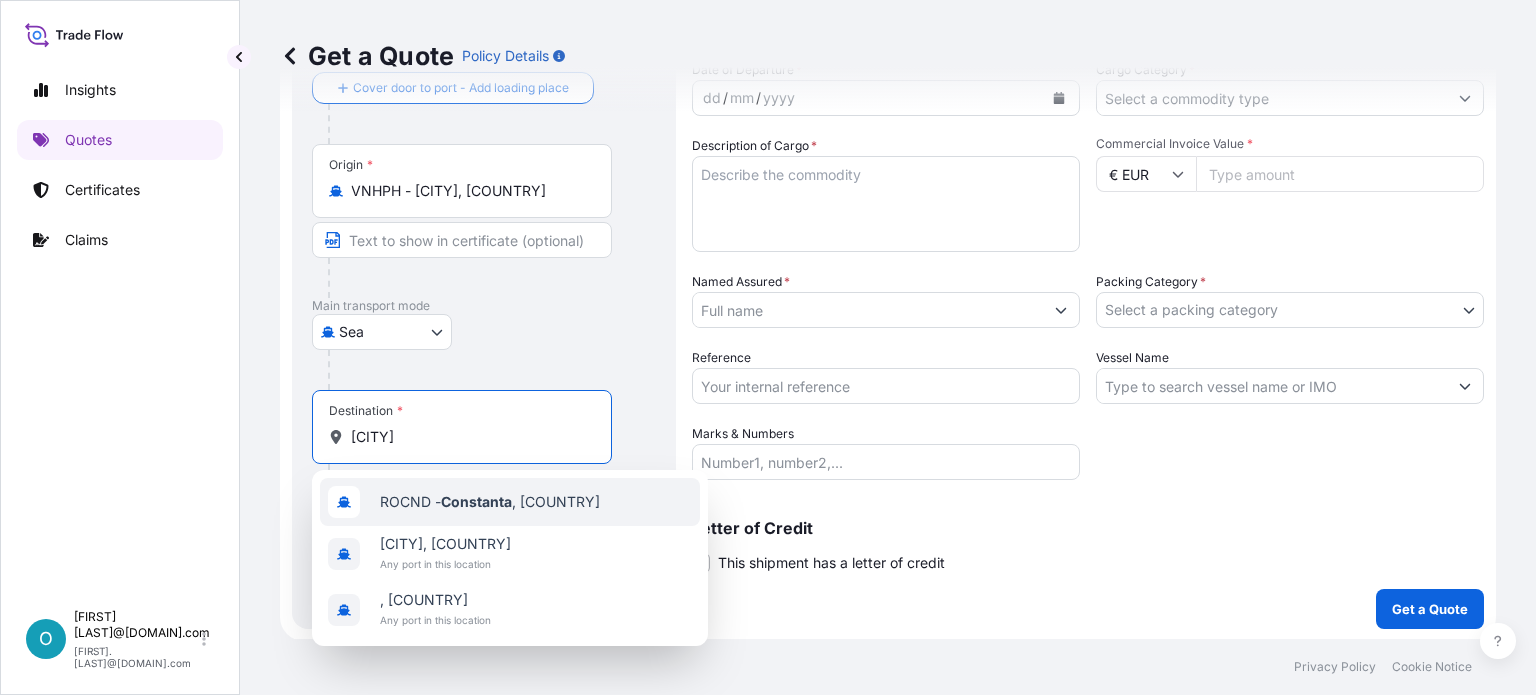 click on "ROCND -  [CITY] , [COUNTRY]" at bounding box center [490, 502] 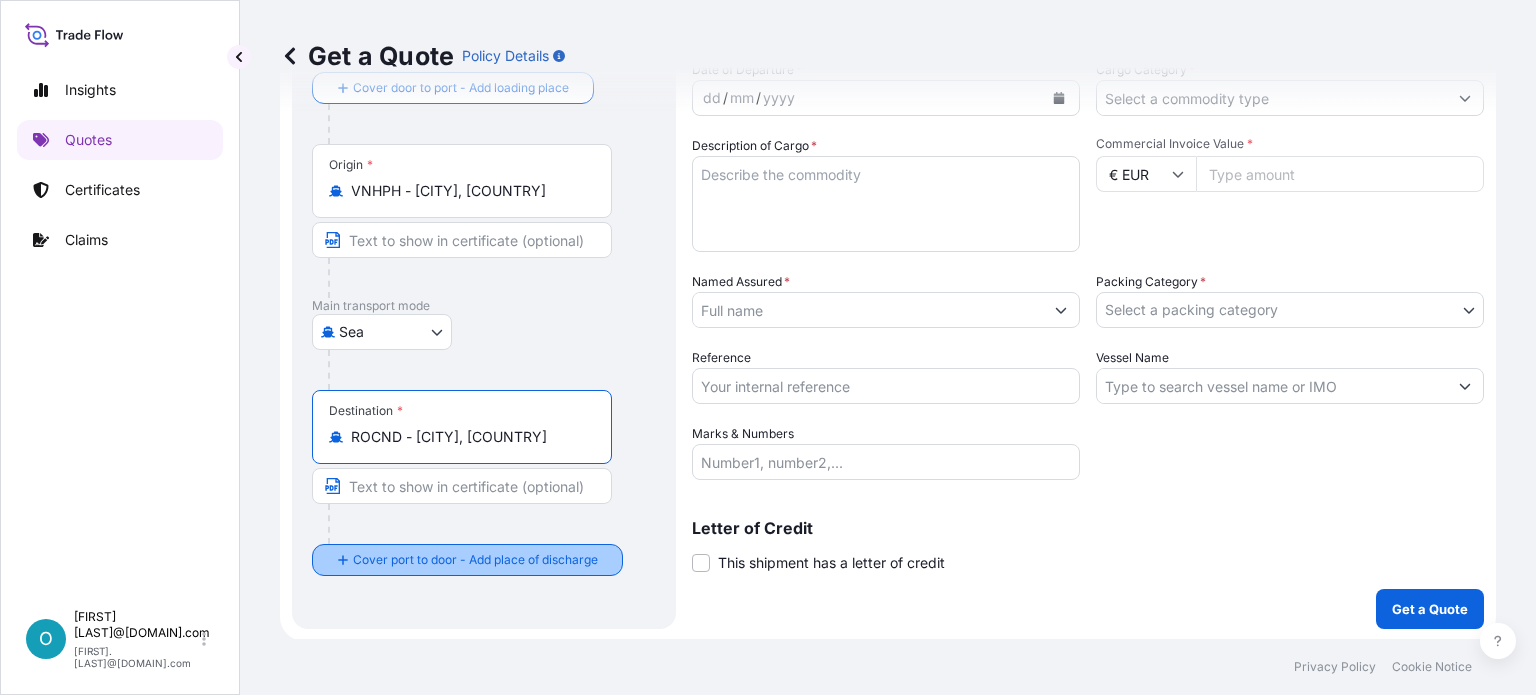 type on "ROCND - [CITY], [COUNTRY]" 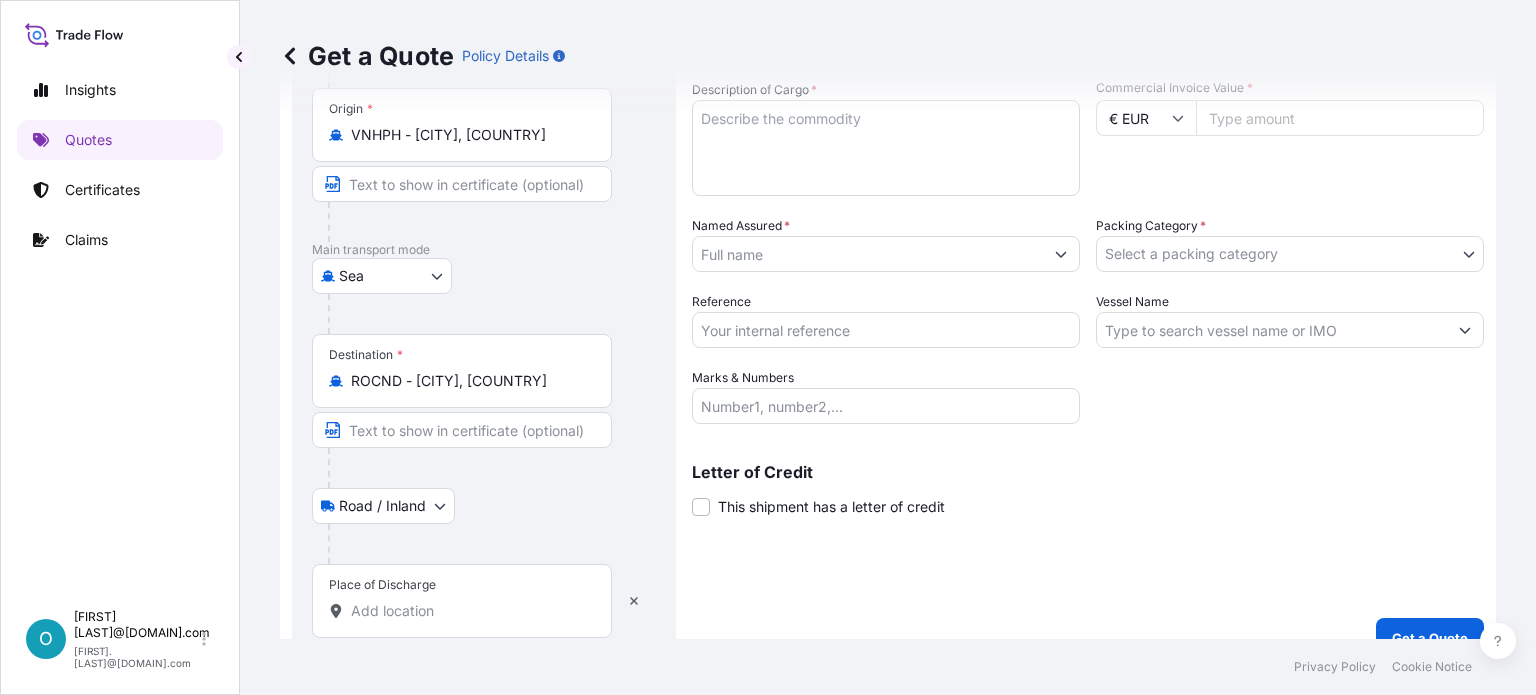 scroll, scrollTop: 209, scrollLeft: 0, axis: vertical 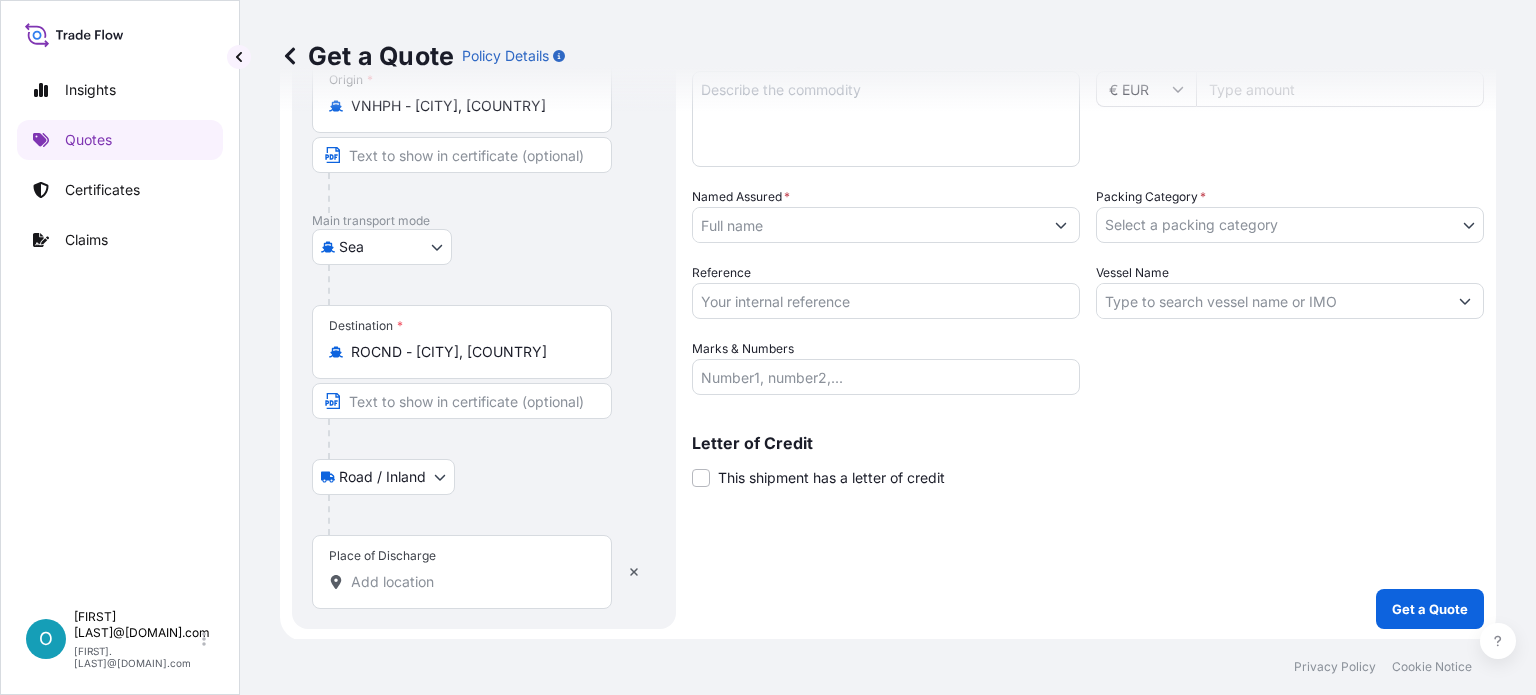 click on "Place of Discharge" at bounding box center [469, 582] 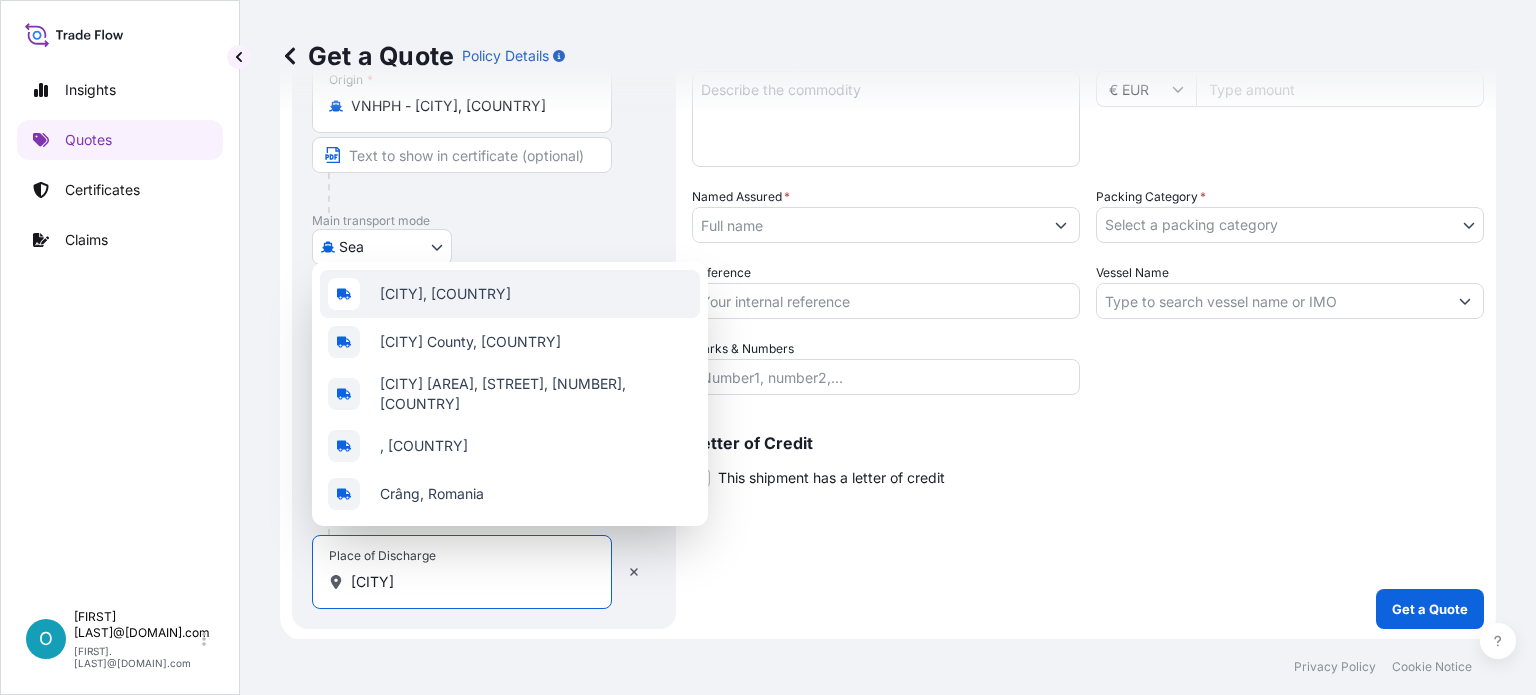 click on "[CITY], [COUNTRY]" at bounding box center [445, 294] 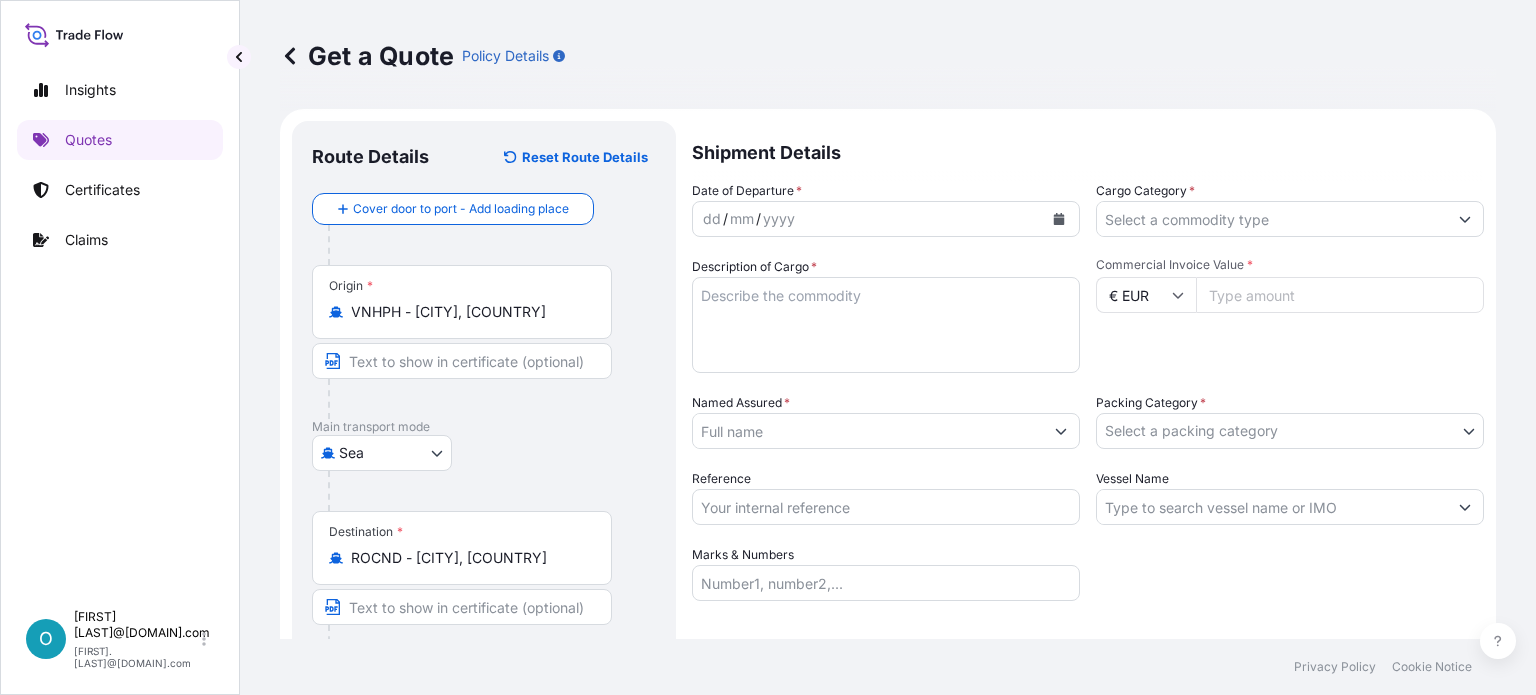scroll, scrollTop: 0, scrollLeft: 0, axis: both 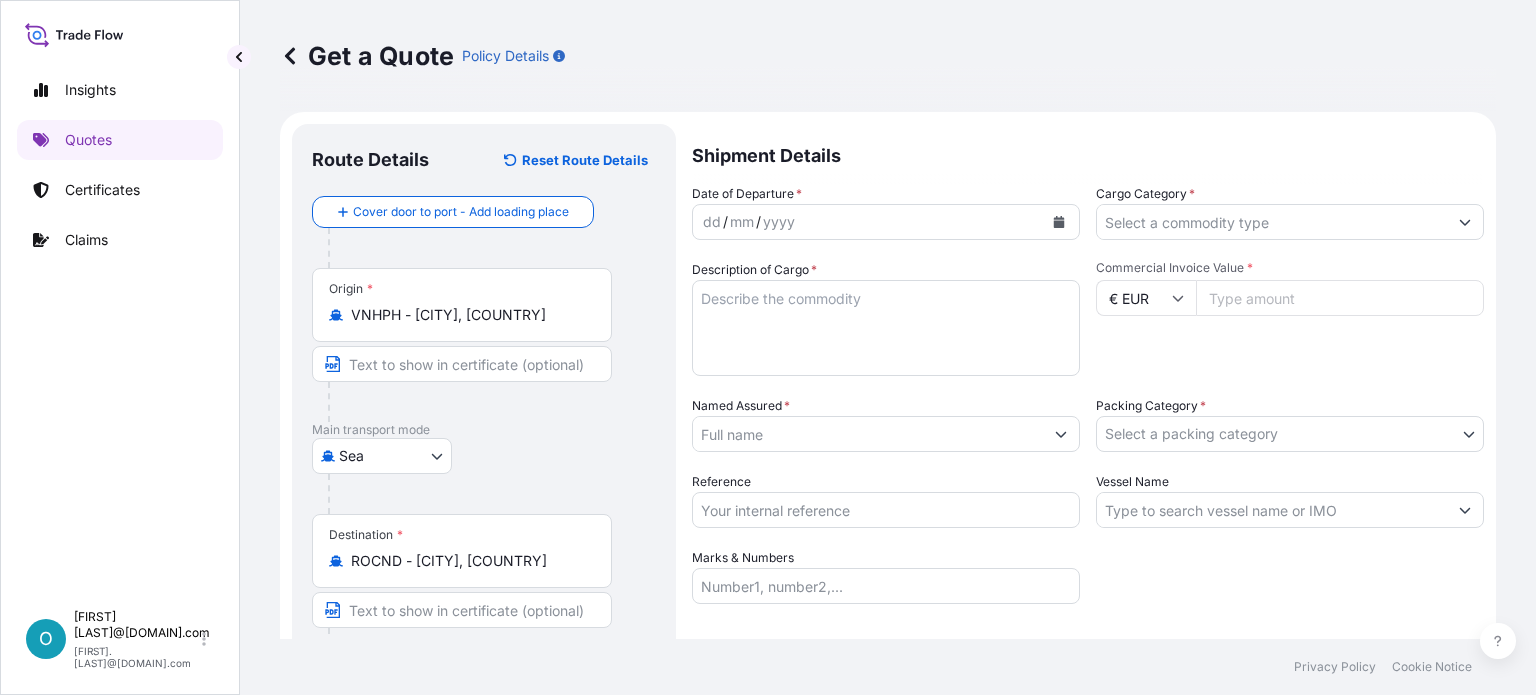 type on "[CITY], [COUNTRY]" 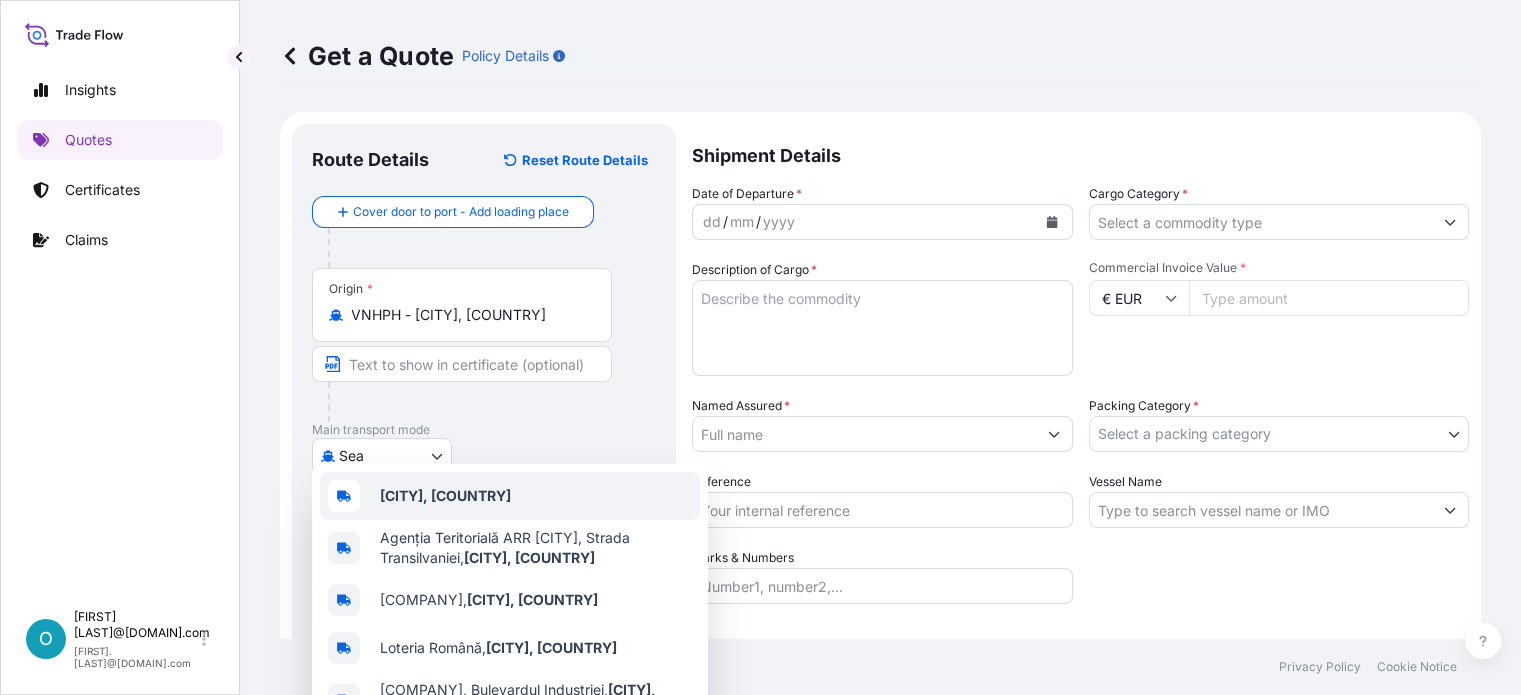 click on "yyyy" at bounding box center (779, 222) 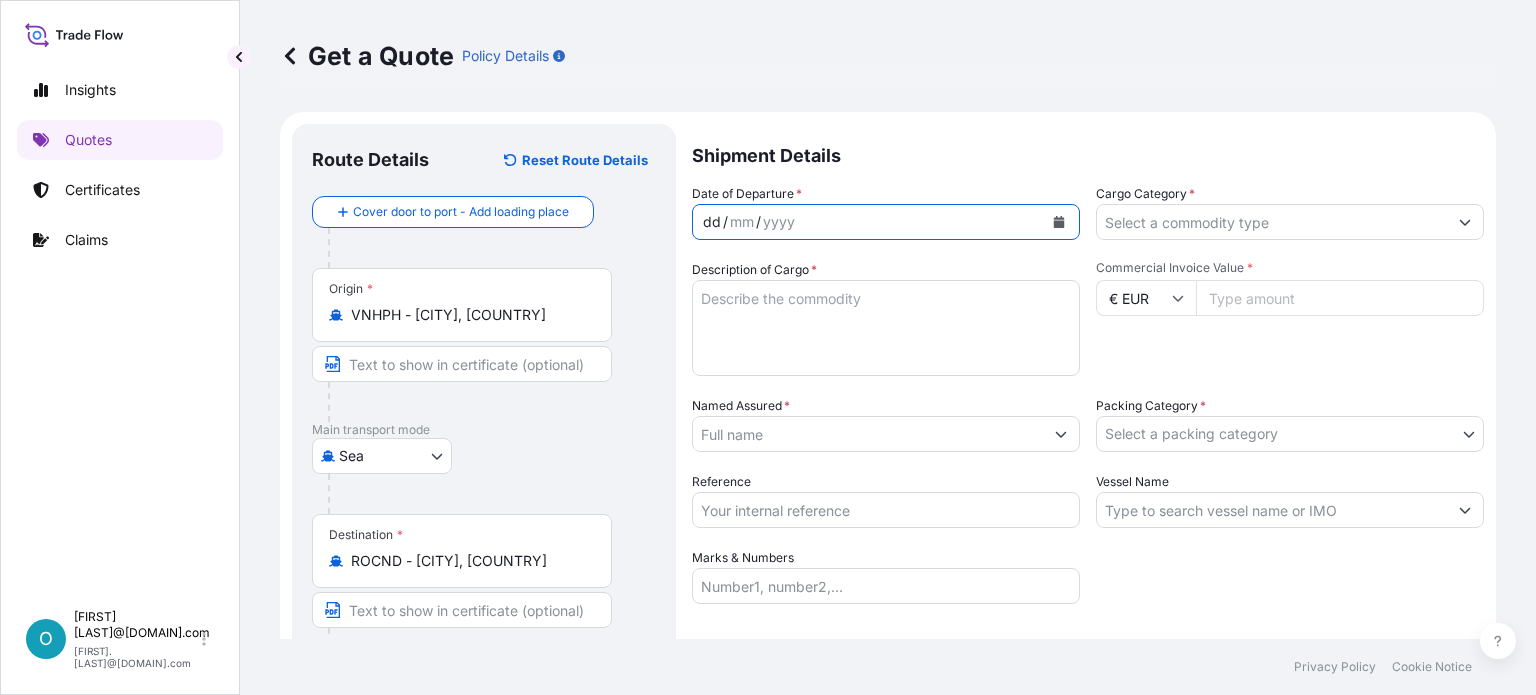 click on "dd / mm / yyyy" at bounding box center [868, 222] 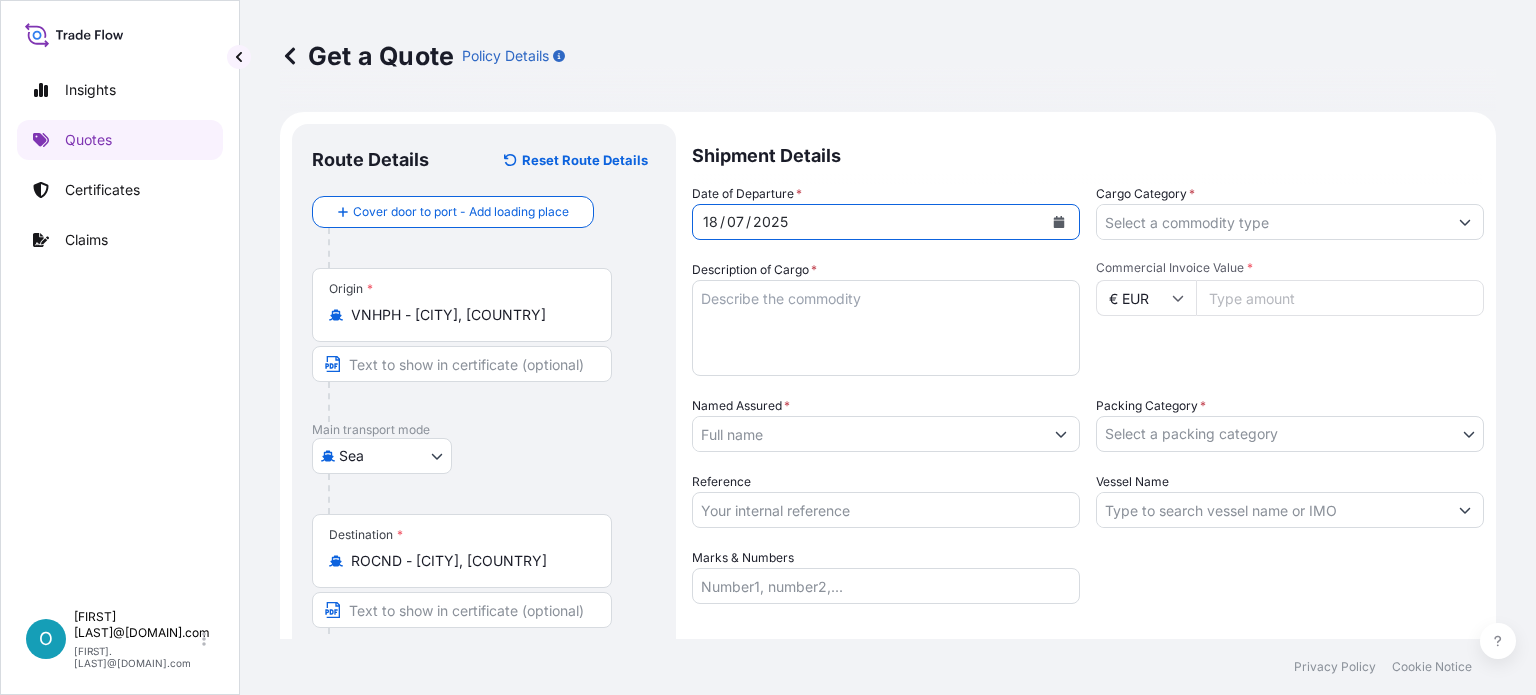 type 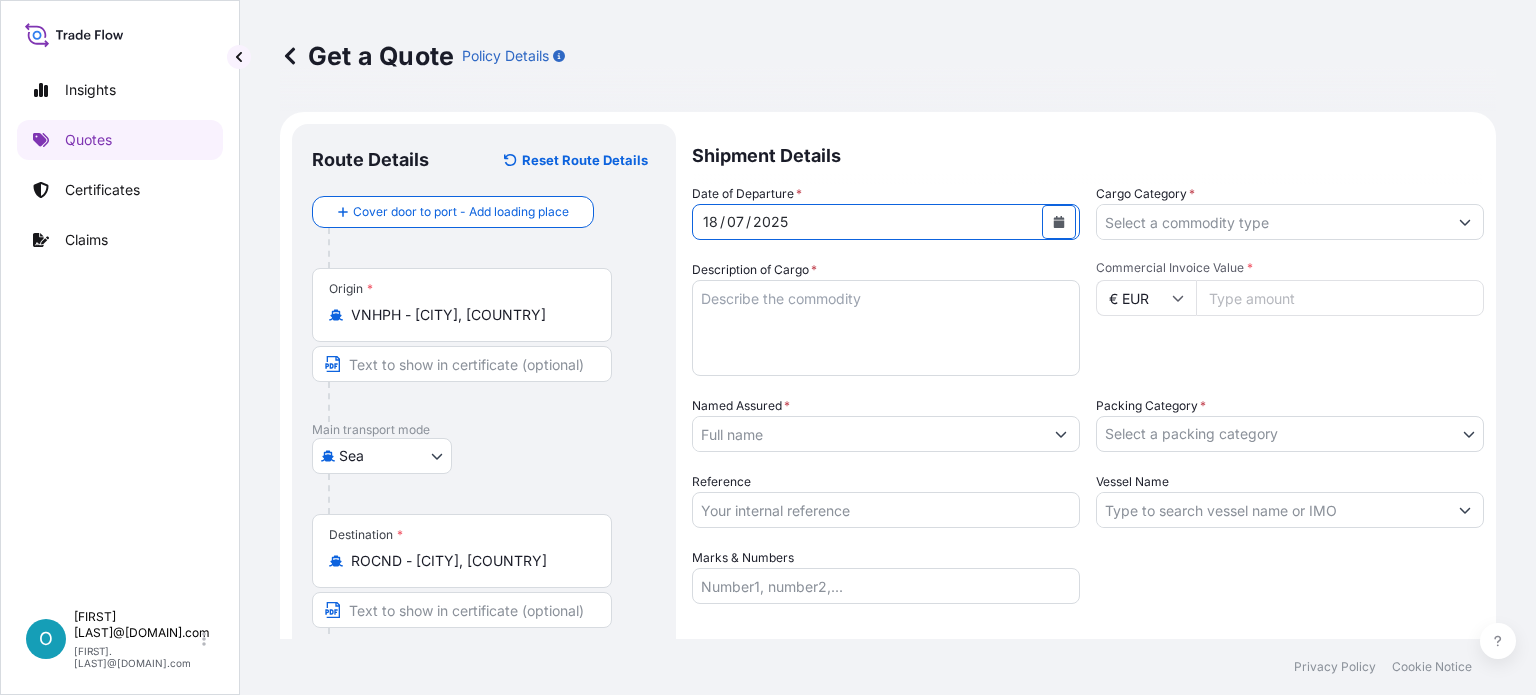 click on "Cargo Category *" at bounding box center [1272, 222] 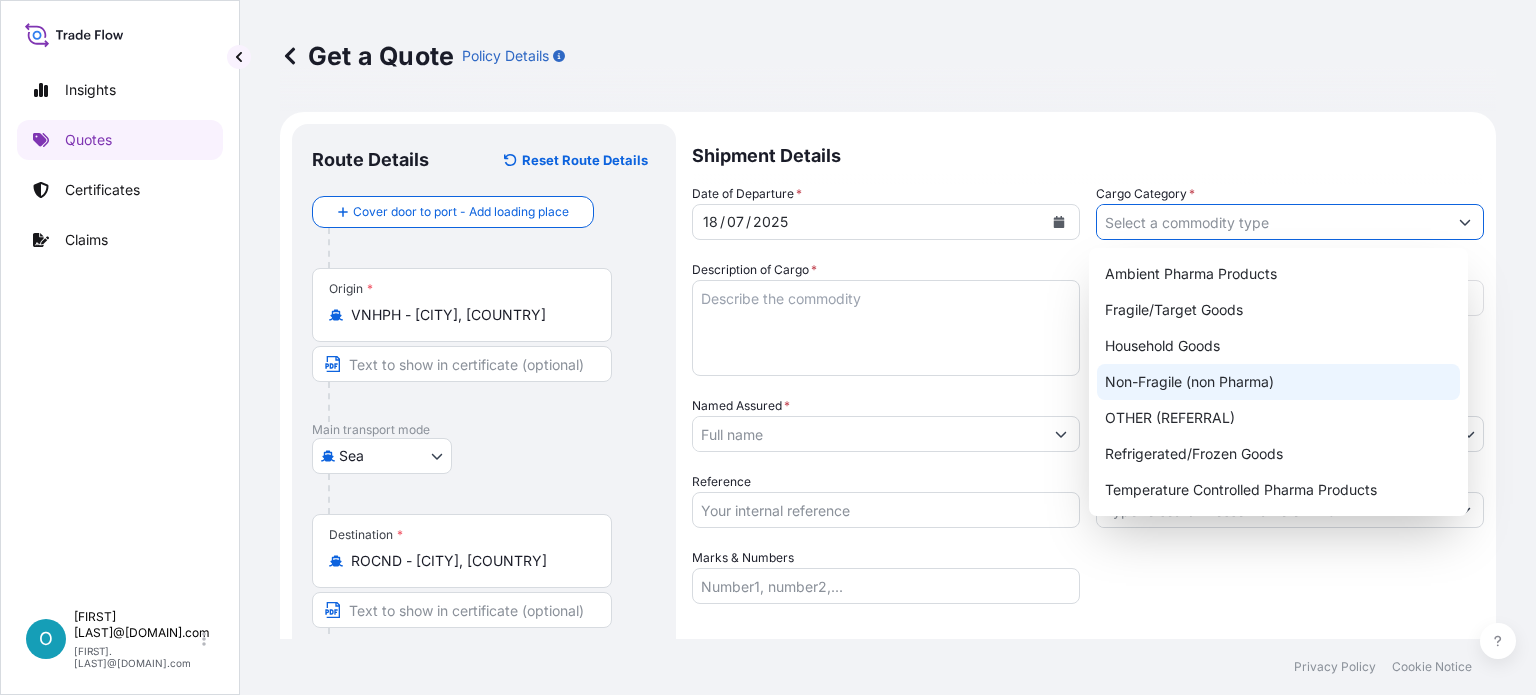 click on "Non-Fragile (non Pharma)" at bounding box center (1278, 382) 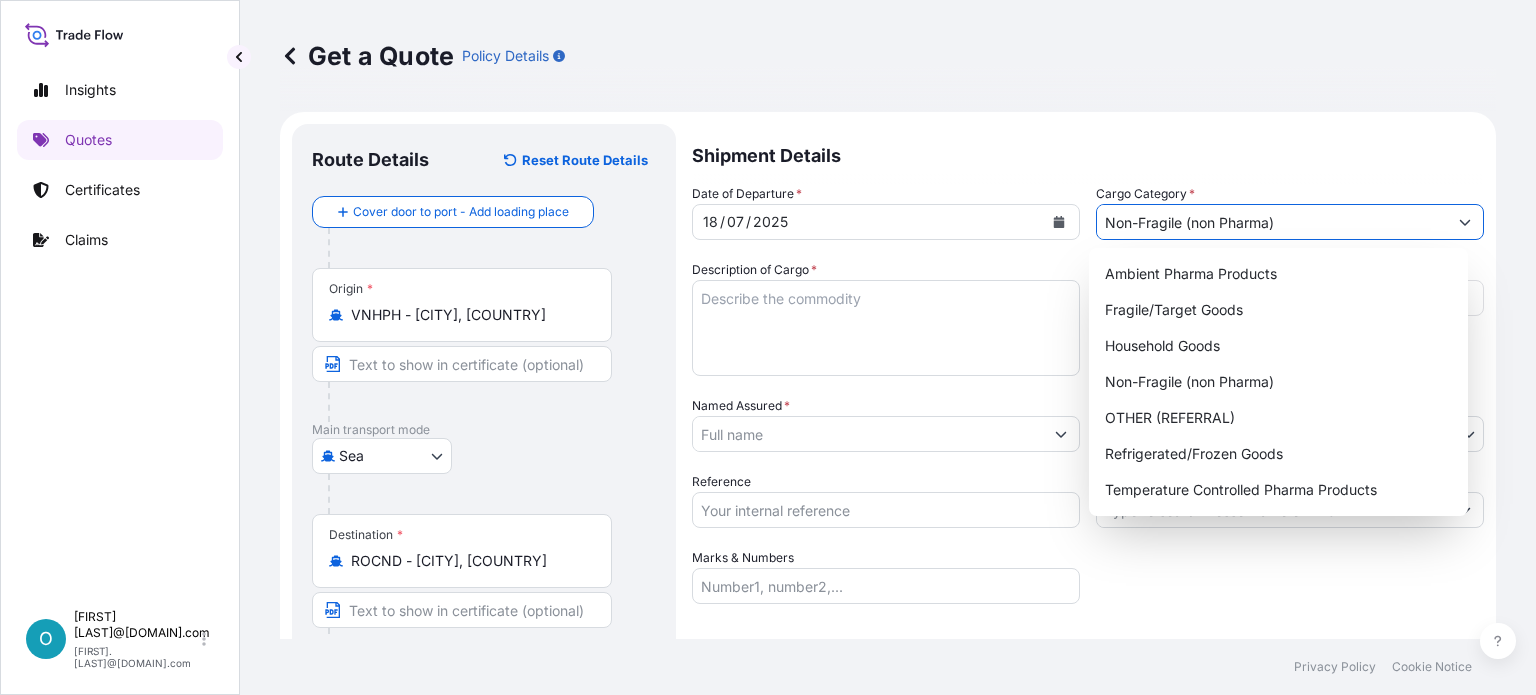 click on "Description of Cargo *" at bounding box center [886, 328] 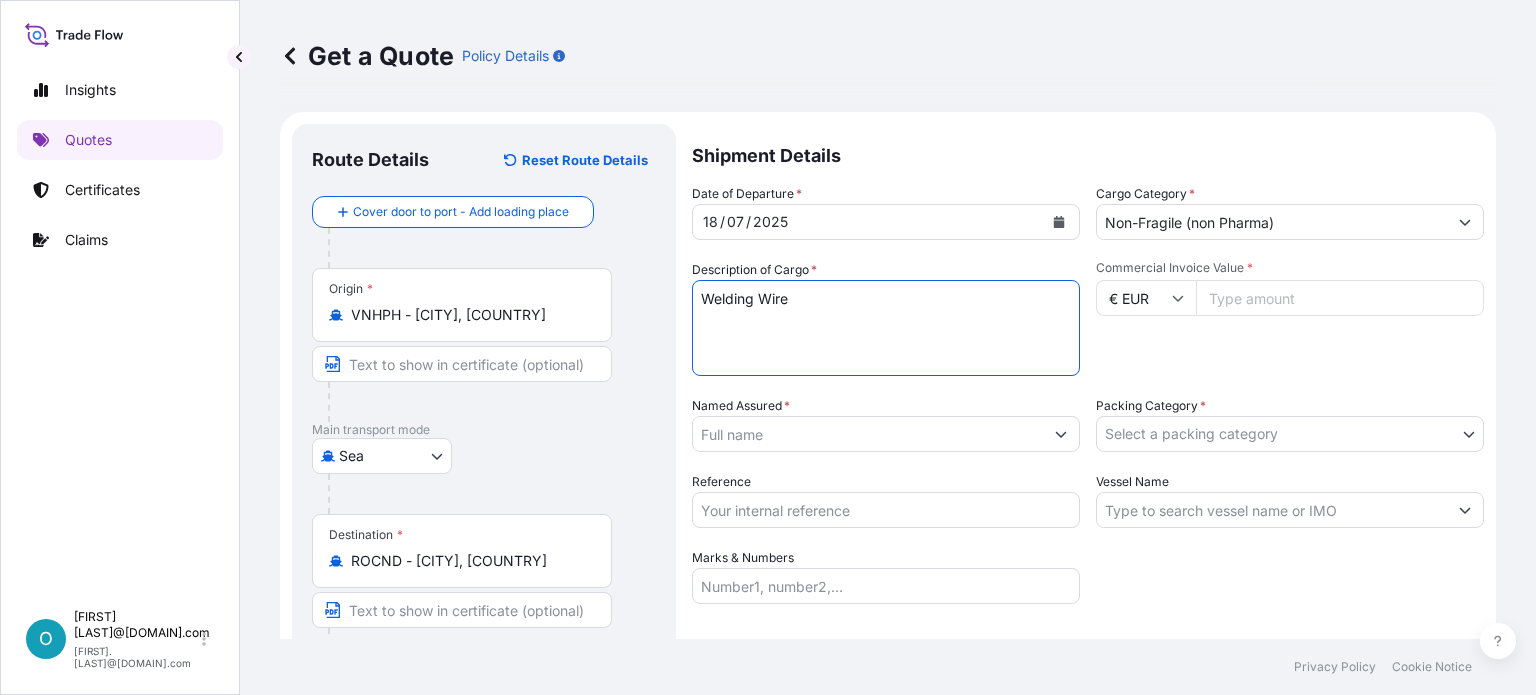 type on "Welding Wire" 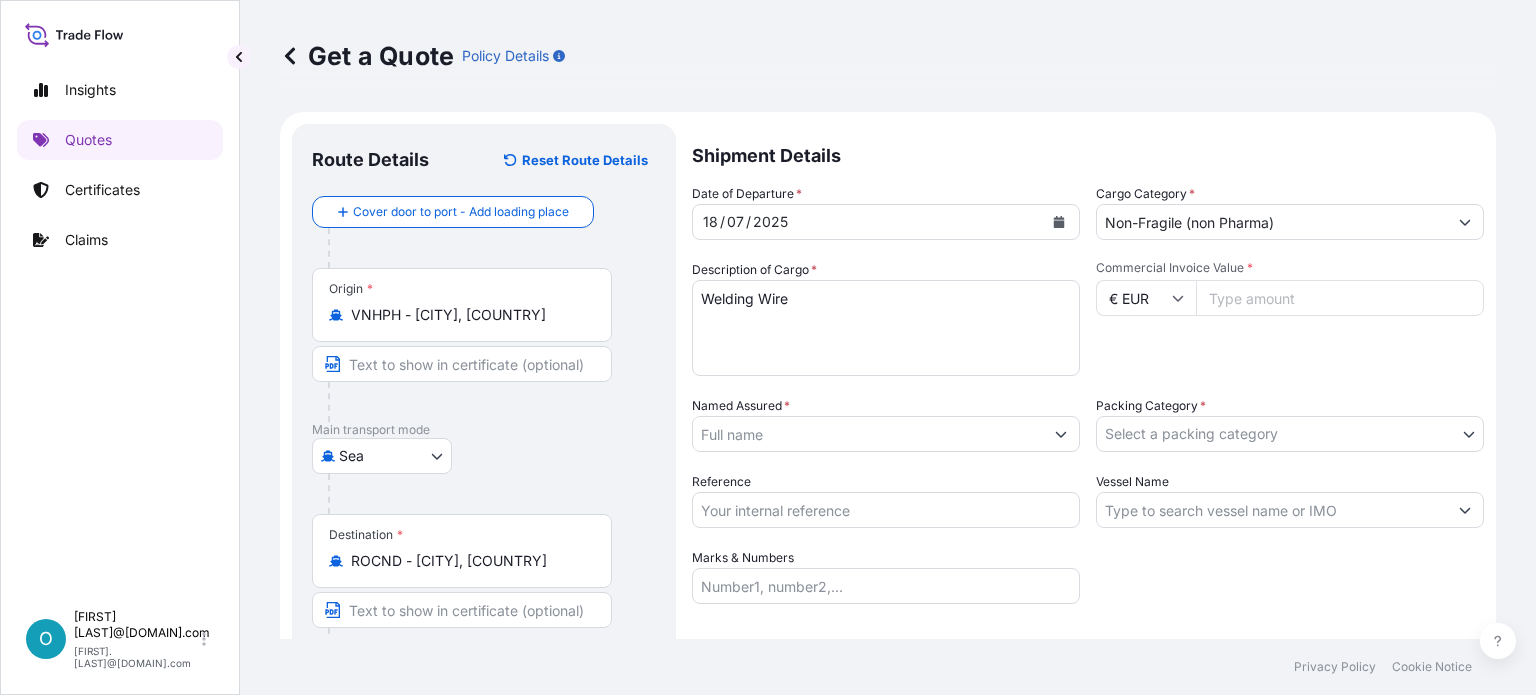 click on "Commercial Invoice Value   *" at bounding box center [1340, 298] 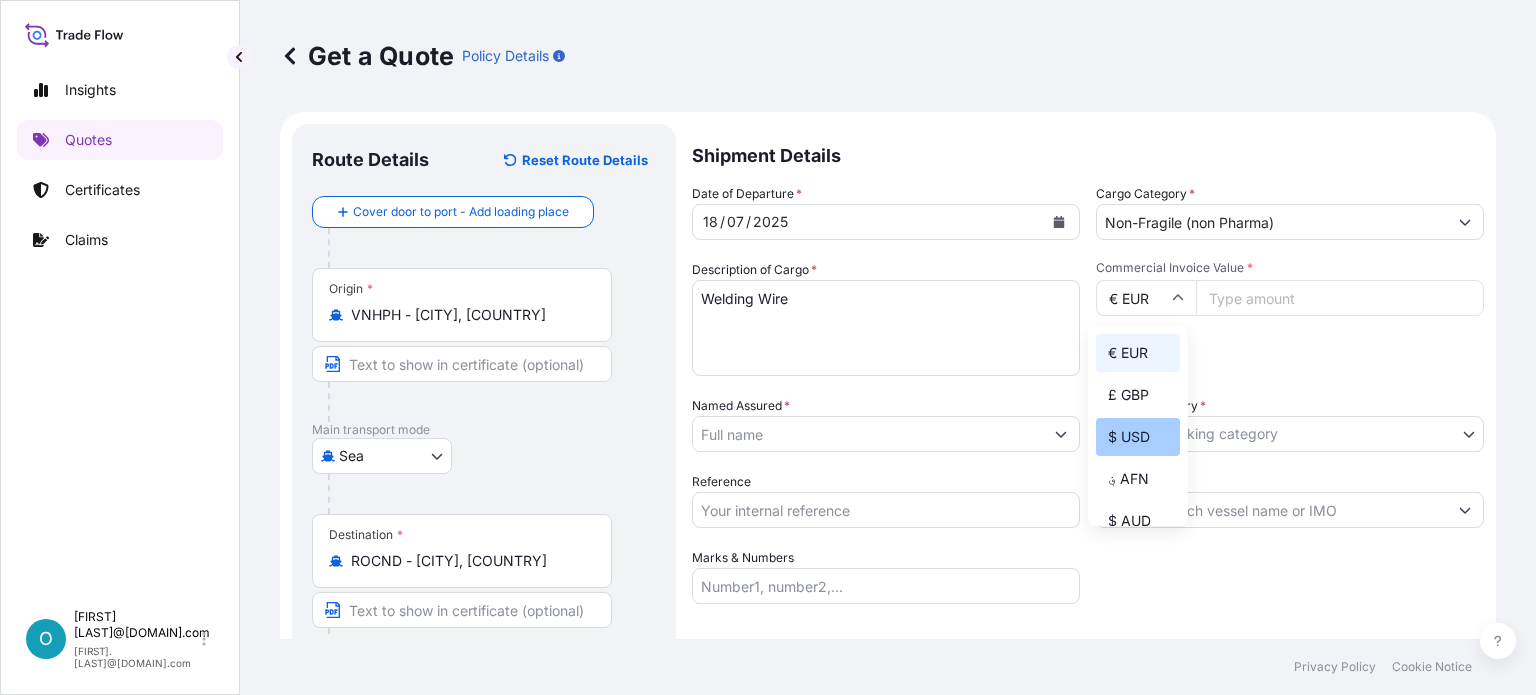 click on "$ USD" at bounding box center (1138, 437) 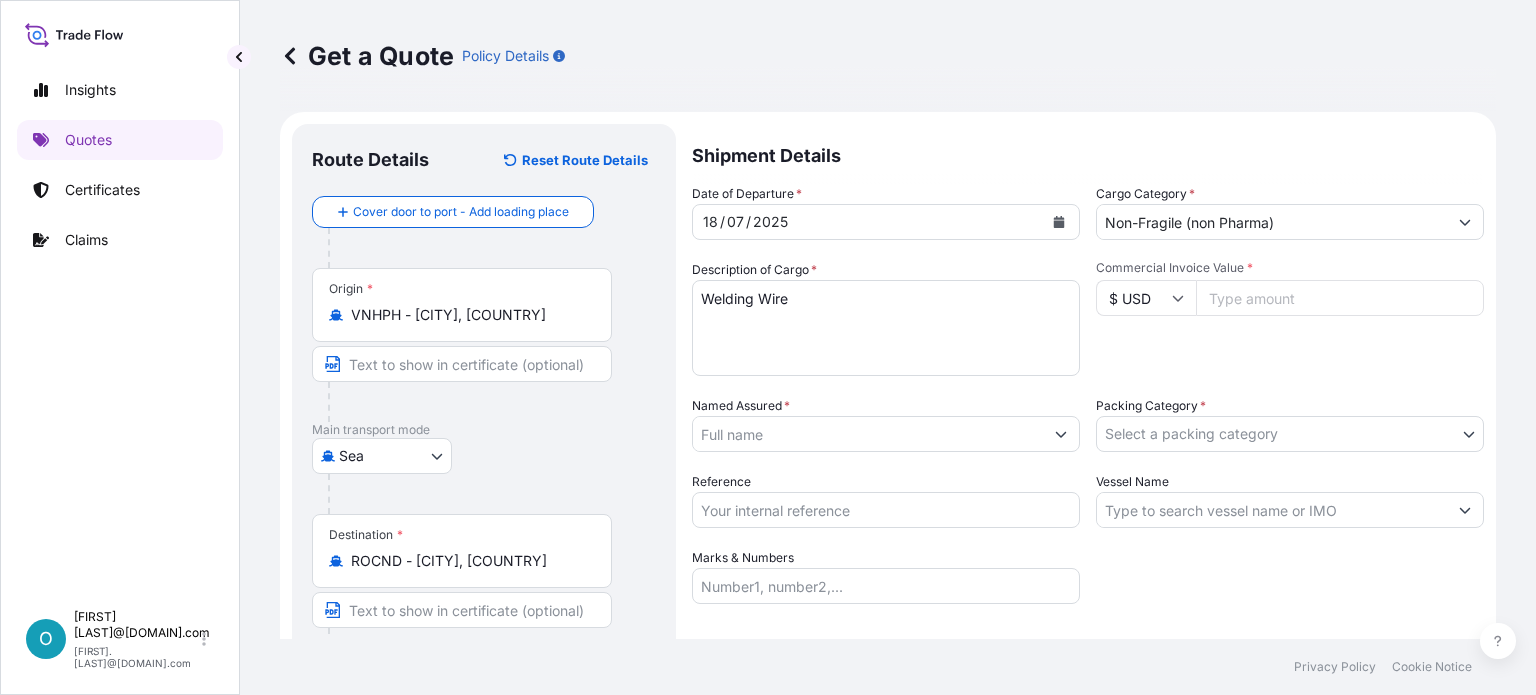 click on "Commercial Invoice Value   *" at bounding box center (1340, 298) 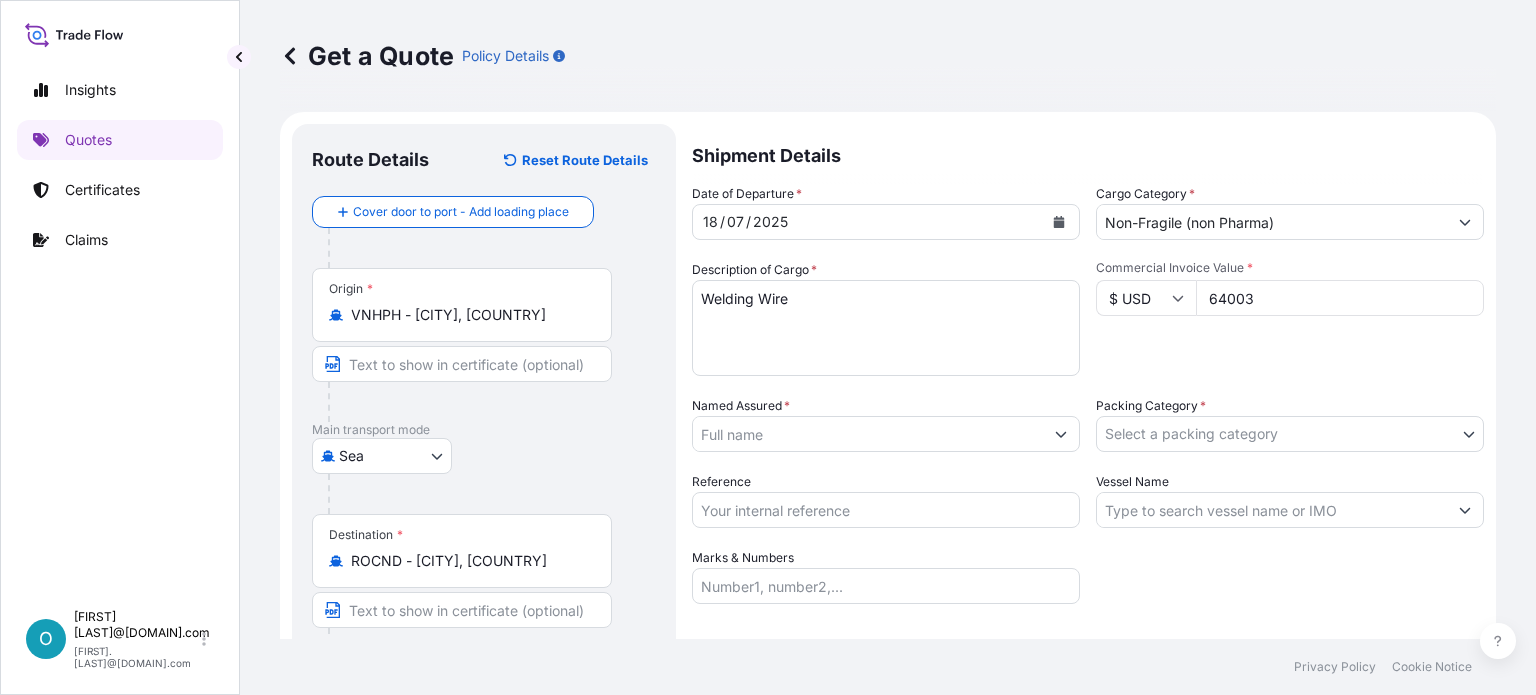 type on "64003" 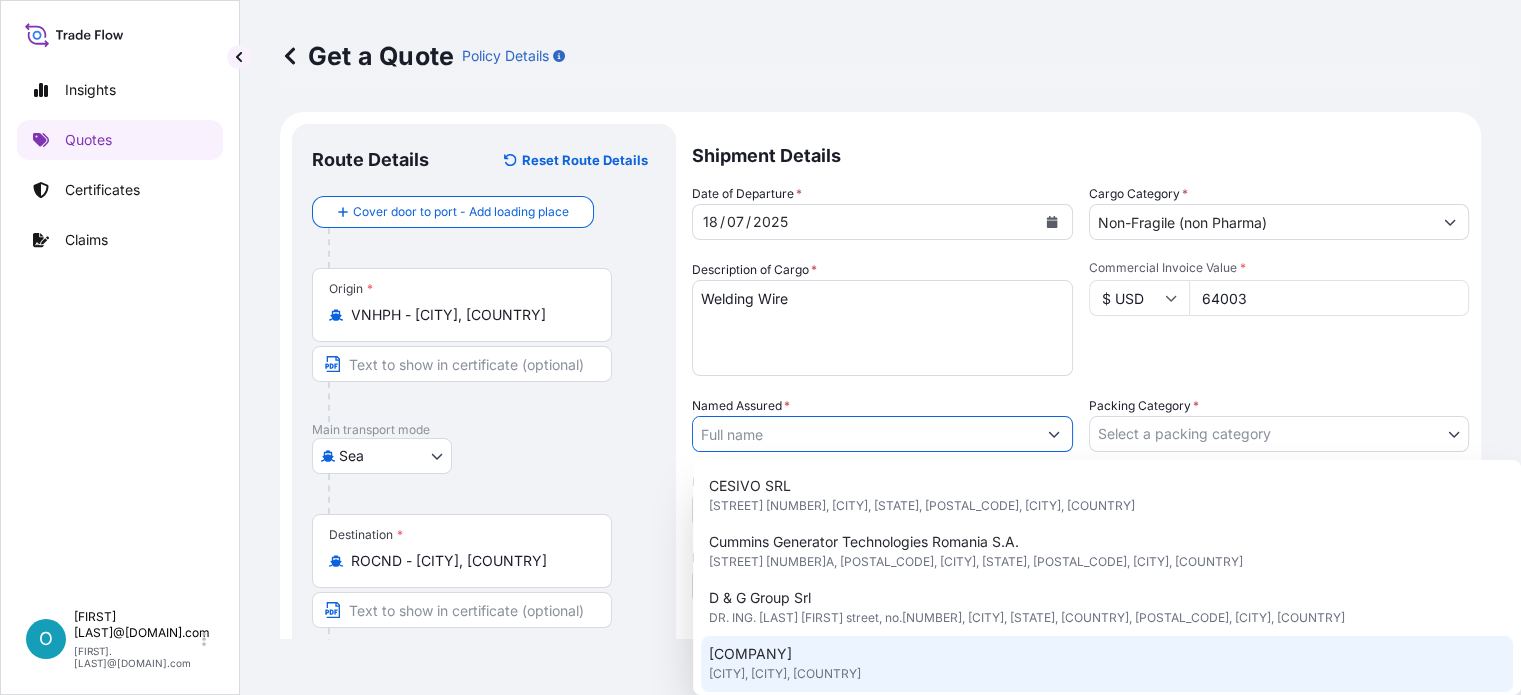 click on "[COMPANY] [CITY], [CITY], [COUNTRY]" at bounding box center [1107, 664] 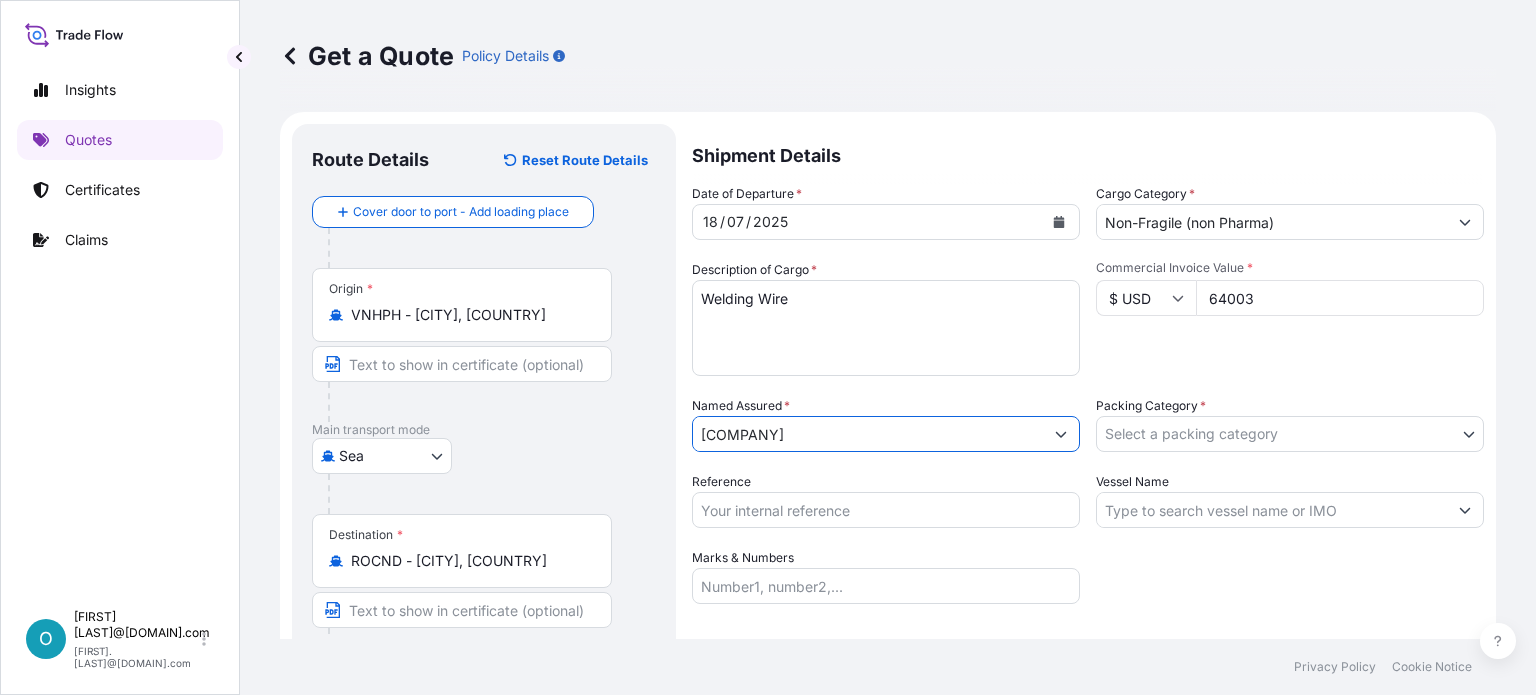 click on "15 options available. 15 options available.
Insights Quotes Certificates Claims O [FIRST]   [LAST]@[DOMAIN].com [FIRST].[LAST]@[DOMAIN].com Get a Quote Policy Details Route Details Reset Route Details   Cover door to port - Add loading place Place of loading Road / Inland Road / Inland Origin * VNHPH - [CITY], [COUNTRY] Main transport mode Sea Air Land Sea Destination * ROCND - [CITY], [COUNTRY] Road / Inland Road / Inland Place of Discharge [CITY], [COUNTRY] Shipment Details Date of Departure * [DAY] / [MONTH] / [YEAR] Cargo Category * Non-Fragile (non Pharma) Description of Cargo * Welding Wire Commercial Invoice Value   * $ USD 64003 Named Assured * [COMPANY] Packing Category * Select a packing category FCL LCL Reference Vessel Name Marks & Numbers Letter of Credit This shipment has a letter of credit Letter of credit * Letter of credit may not exceed 12000 characters Get a Quote Privacy Policy Cookie Notice
0 Selected Date: 18 July 2025" at bounding box center (768, 347) 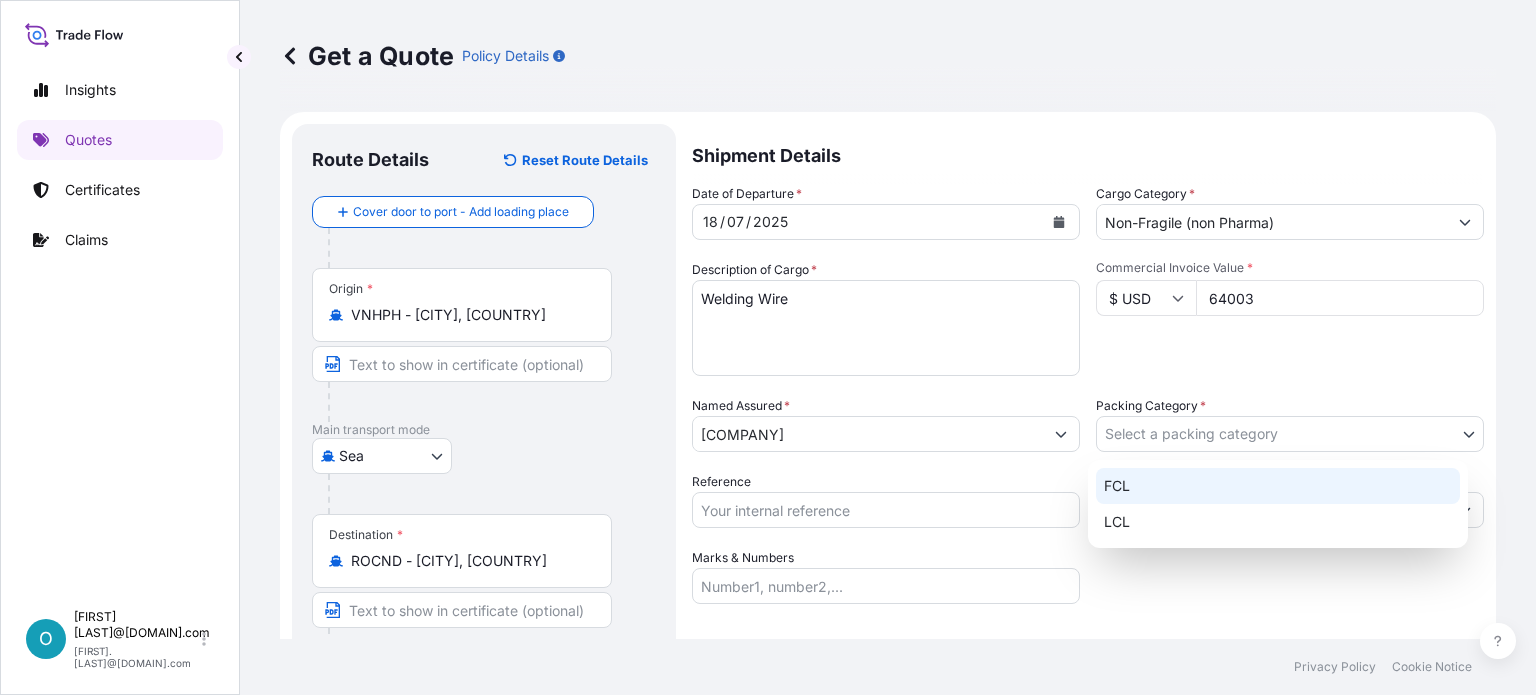 click on "FCL" at bounding box center [1278, 486] 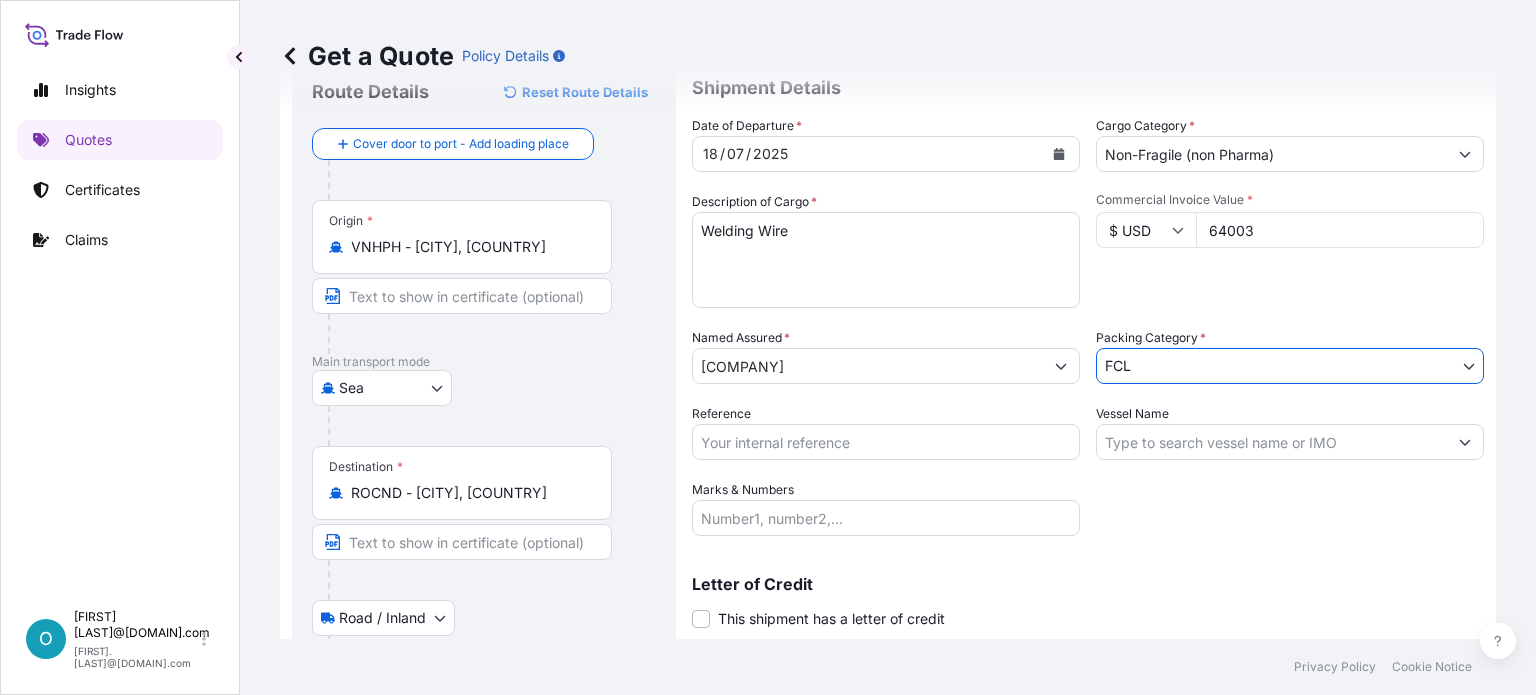 scroll, scrollTop: 100, scrollLeft: 0, axis: vertical 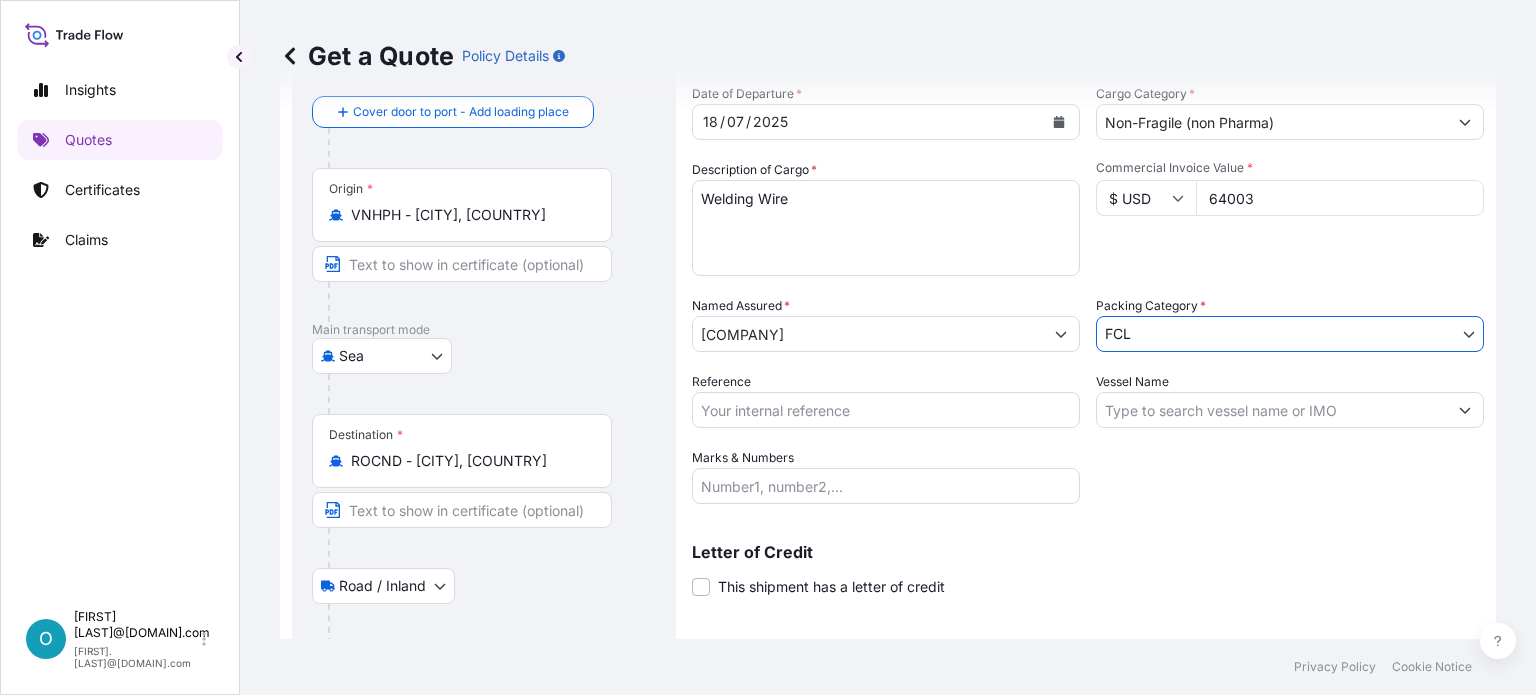 click on "Reference" at bounding box center (886, 410) 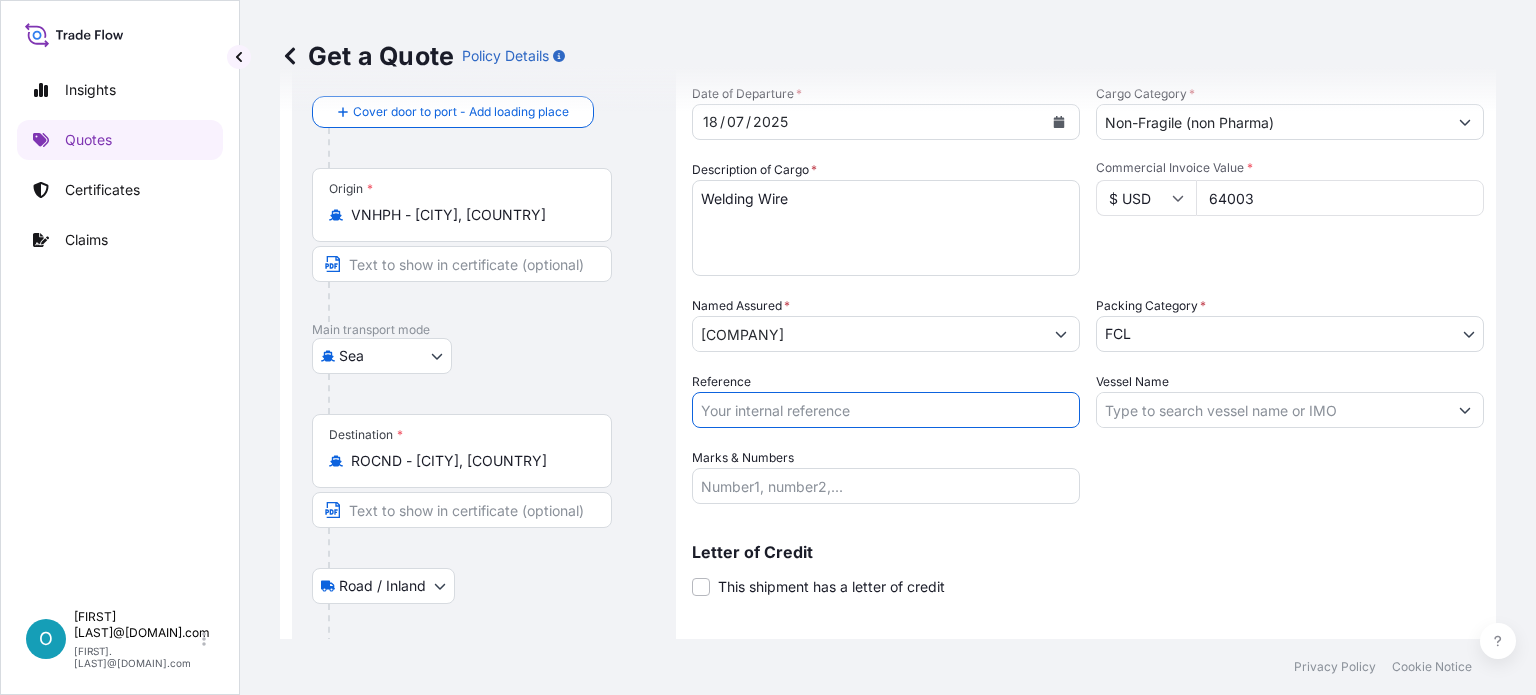 paste on "230SI074" 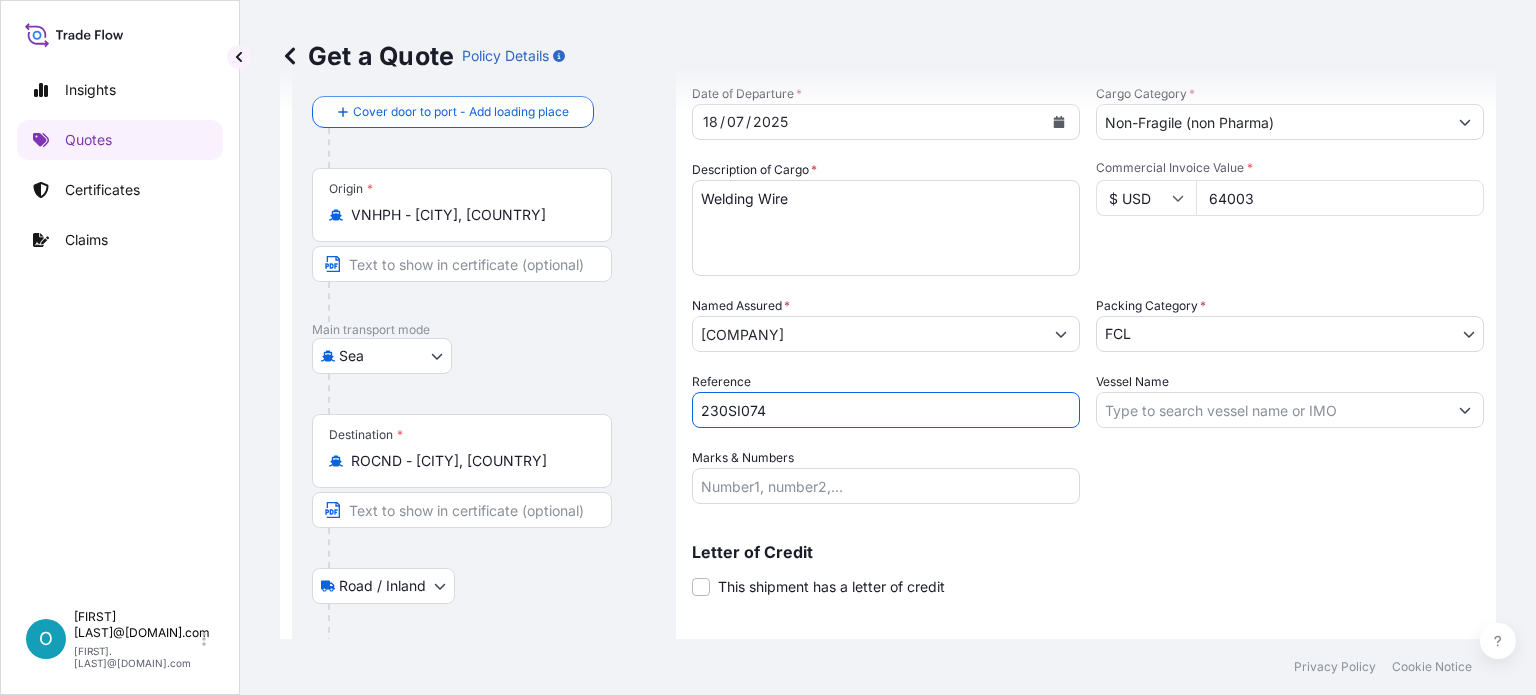 type on "230SI074" 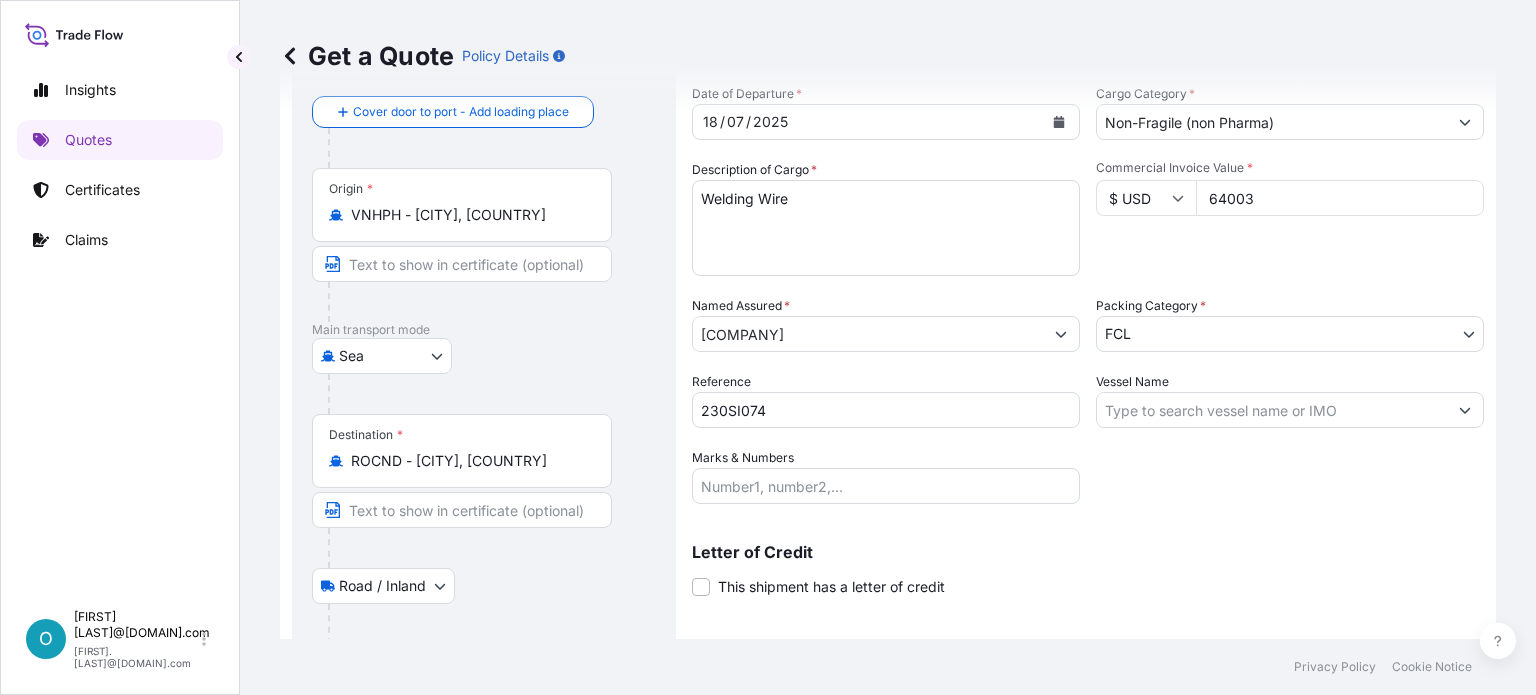 click on "Shipment Details Date of Departure * [DAY] / [MONTH] / [YEAR] Cargo Category * Non-Fragile (non Pharma) Description of Cargo * Welding Wire Commercial Invoice Value   * $ USD 64003 Named Assured * [COMPANY] Packing Category * FCL FCL LCL Reference 230SI074 Vessel Name Marks & Numbers Letter of Credit This shipment has a letter of credit Letter of credit * Letter of credit may not exceed 12000 characters Get a Quote" at bounding box center (1088, 401) 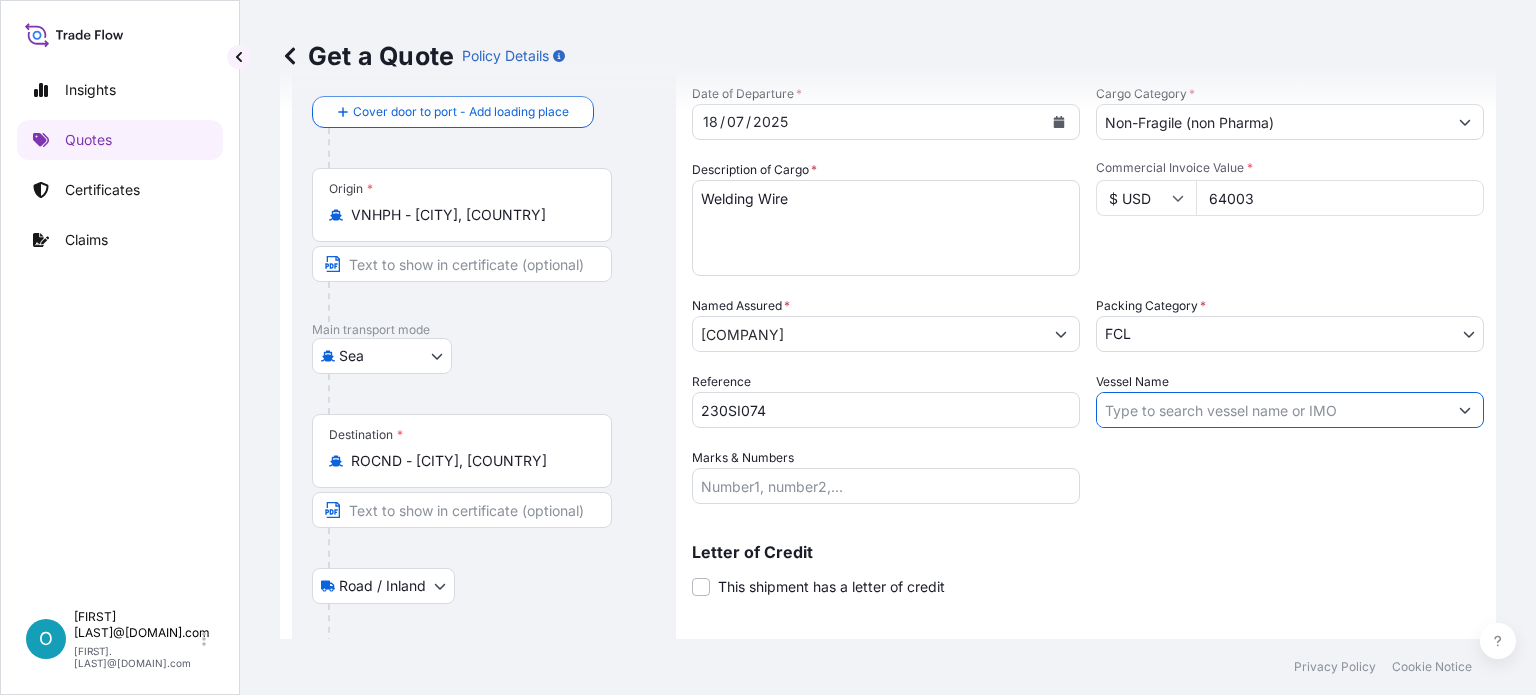click on "Vessel Name" at bounding box center [1272, 410] 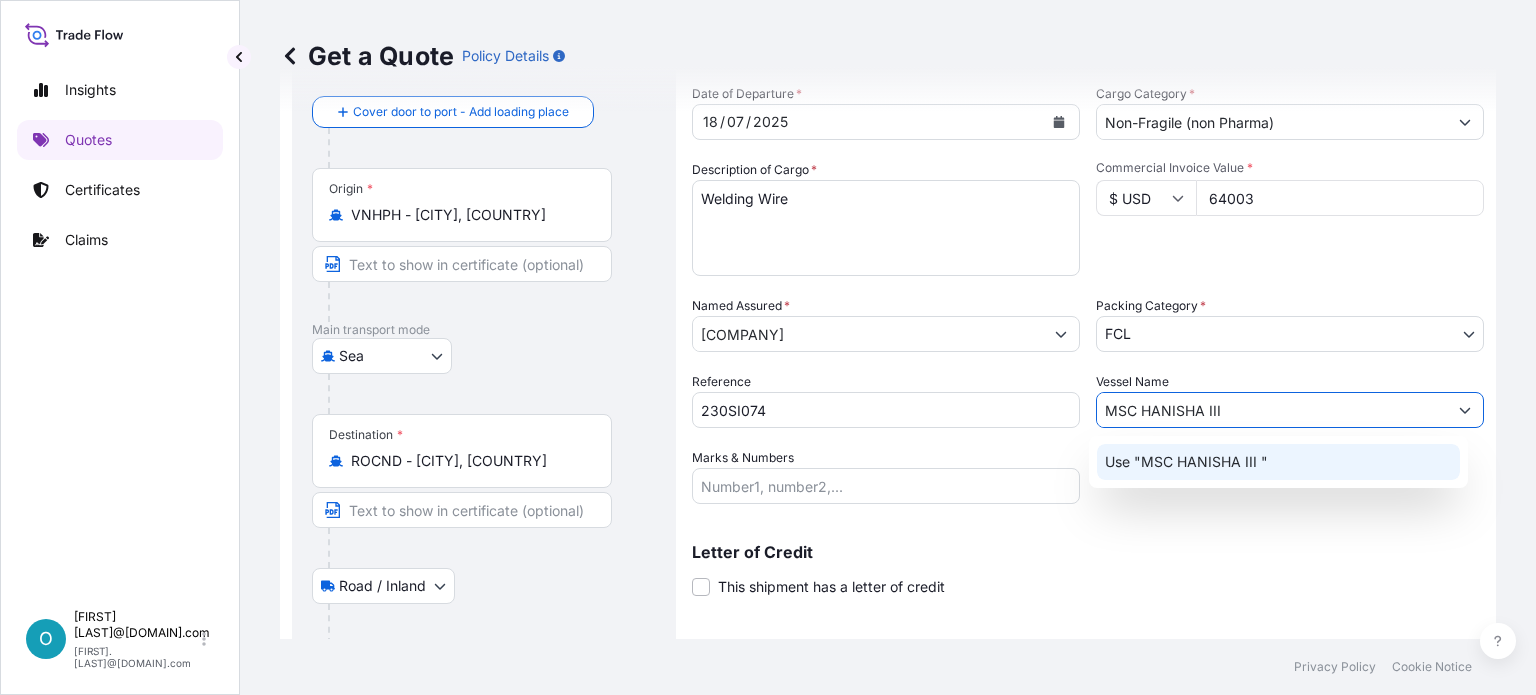click on "Use "MSC HANISHA III "" 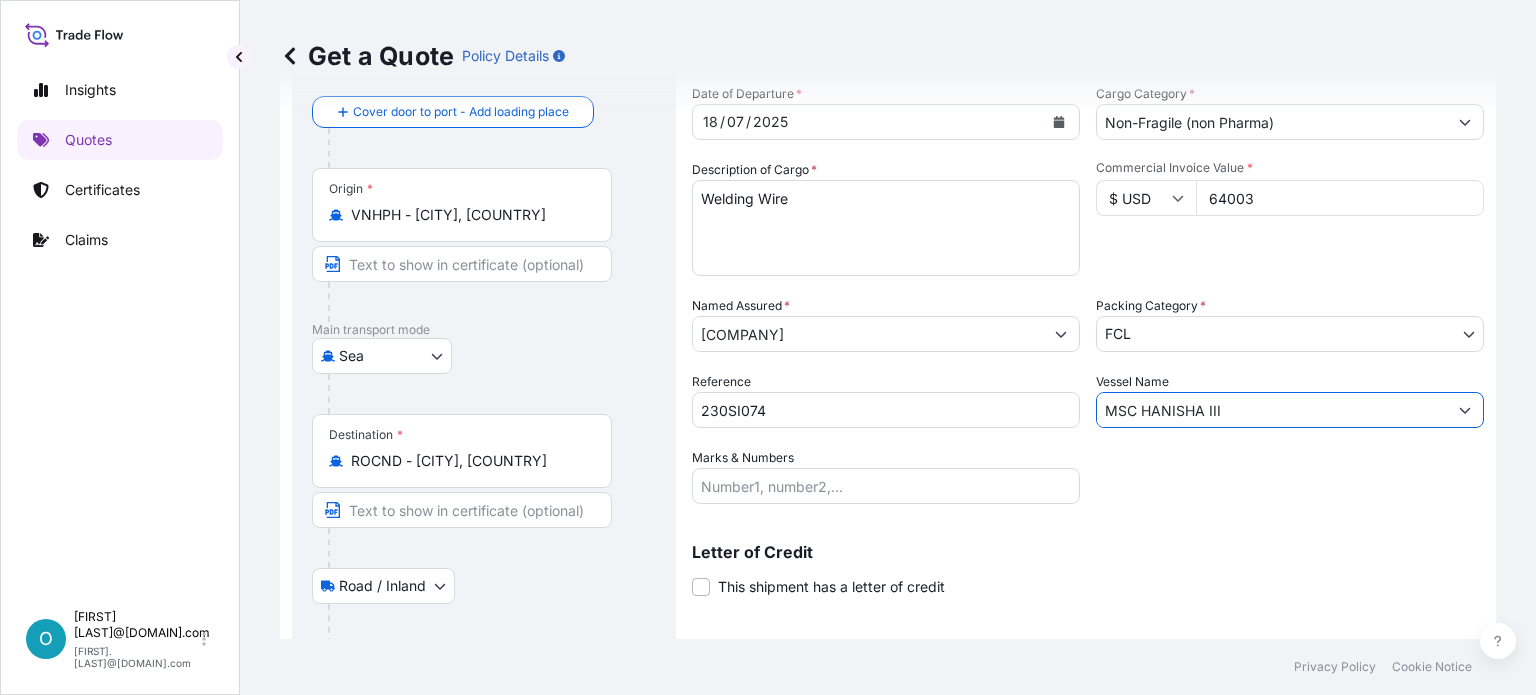 type on "MSC HANISHA III" 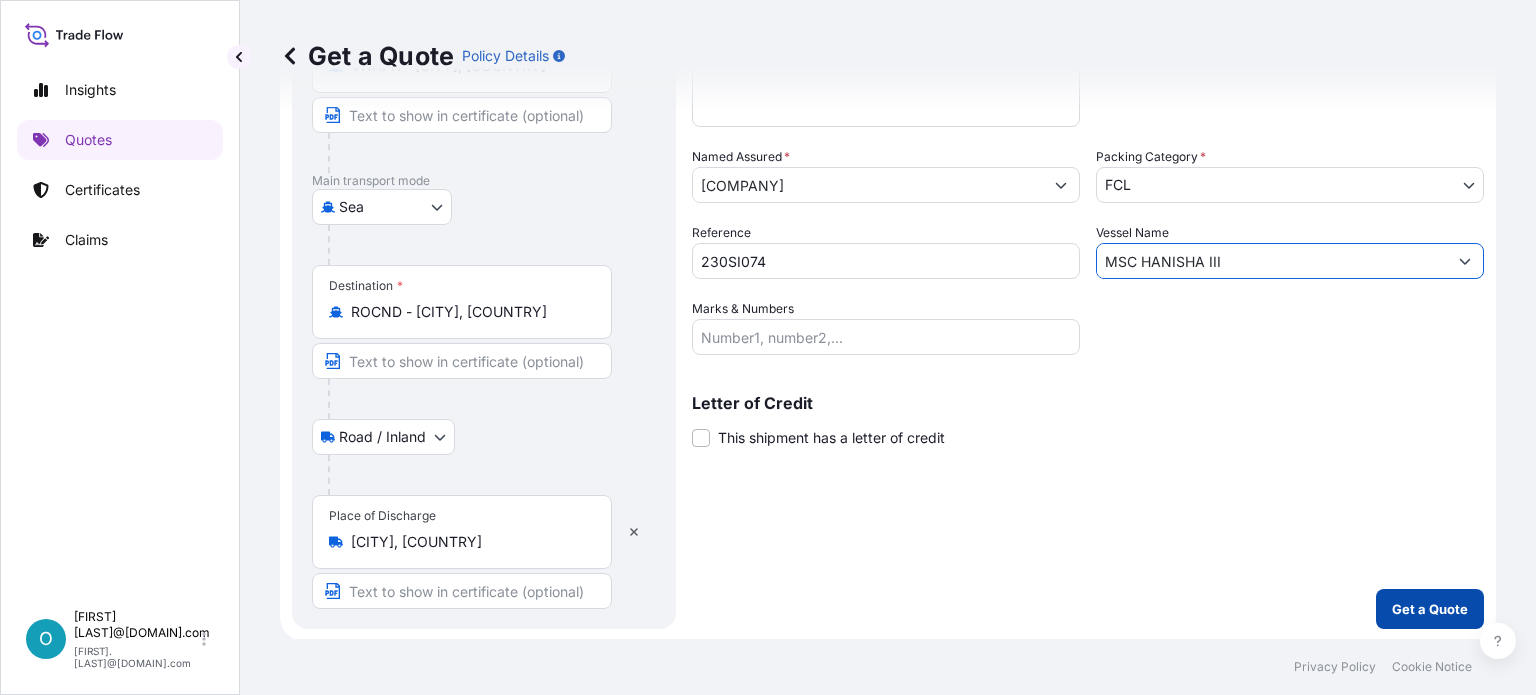 click on "Get a Quote" at bounding box center [1430, 609] 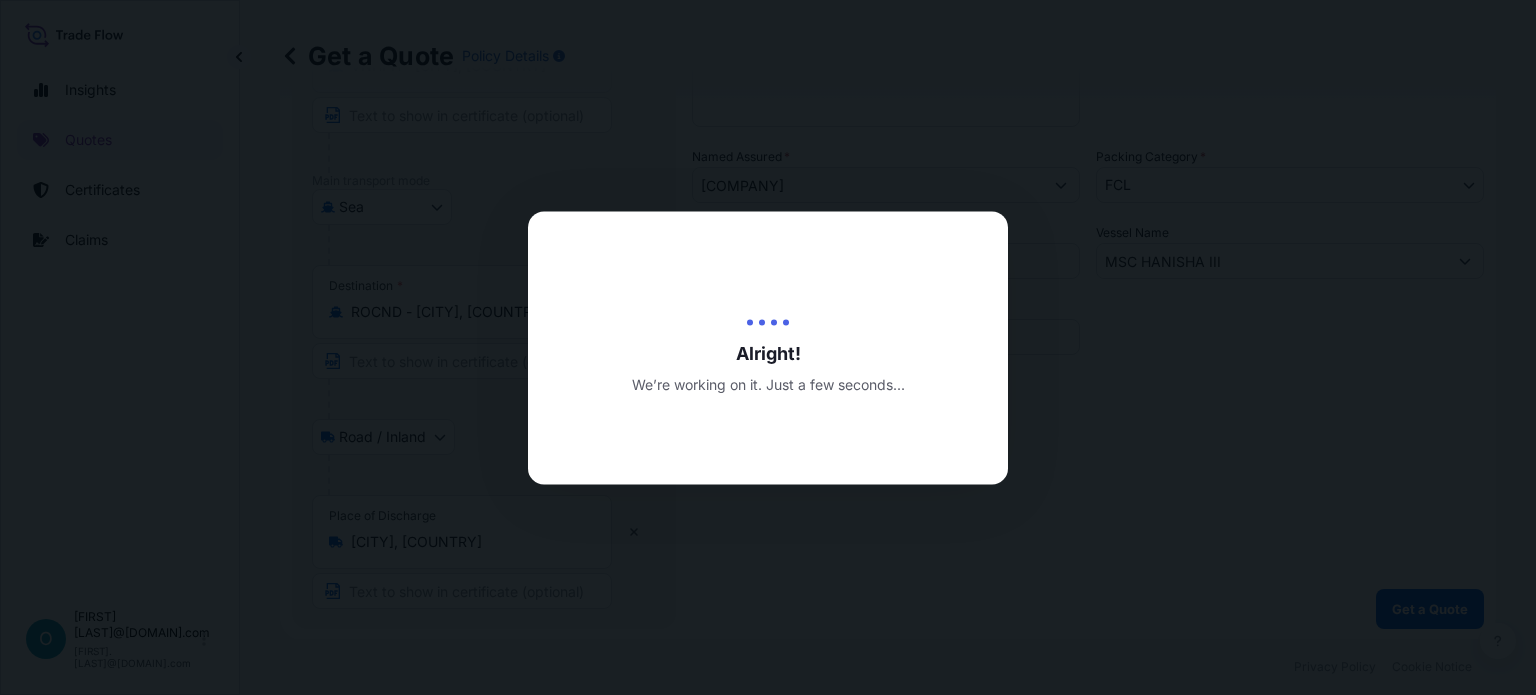scroll, scrollTop: 0, scrollLeft: 0, axis: both 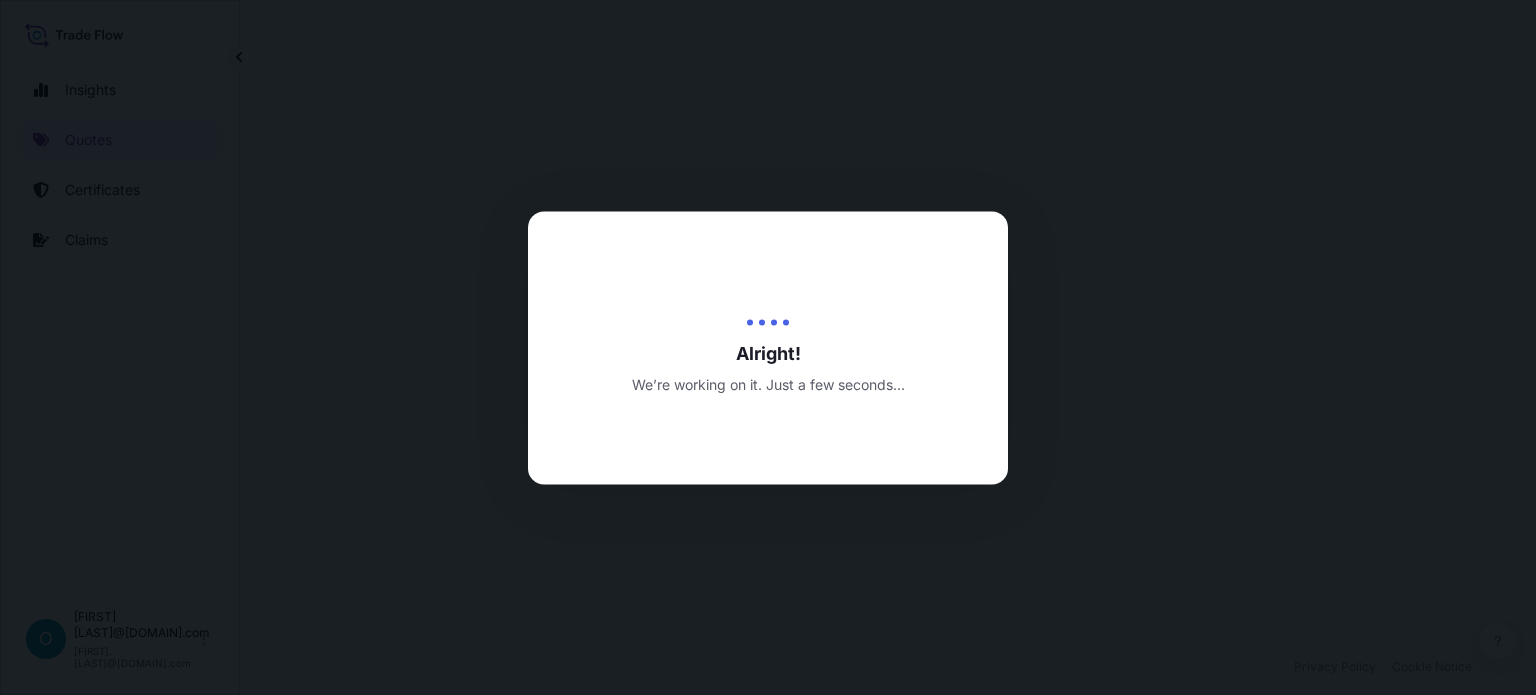 select on "Sea" 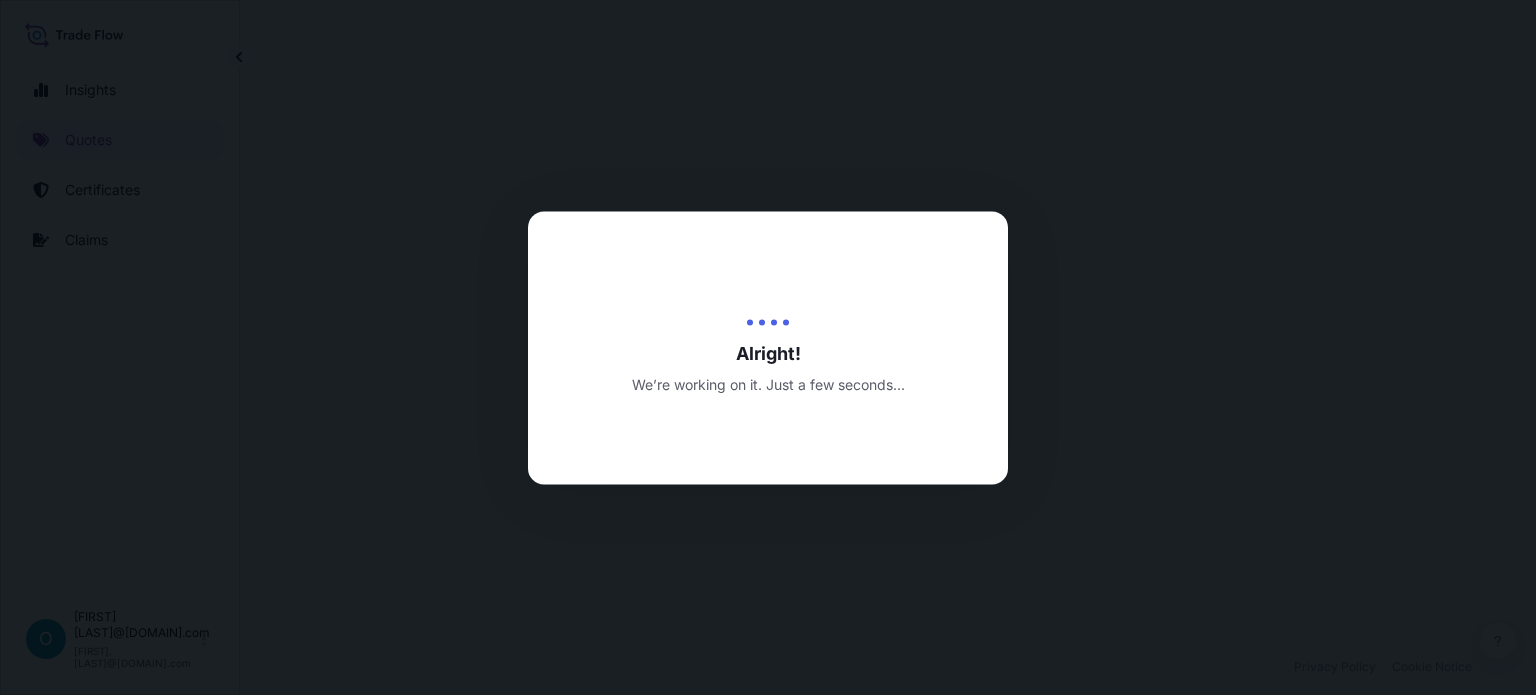 select on "Road / Inland" 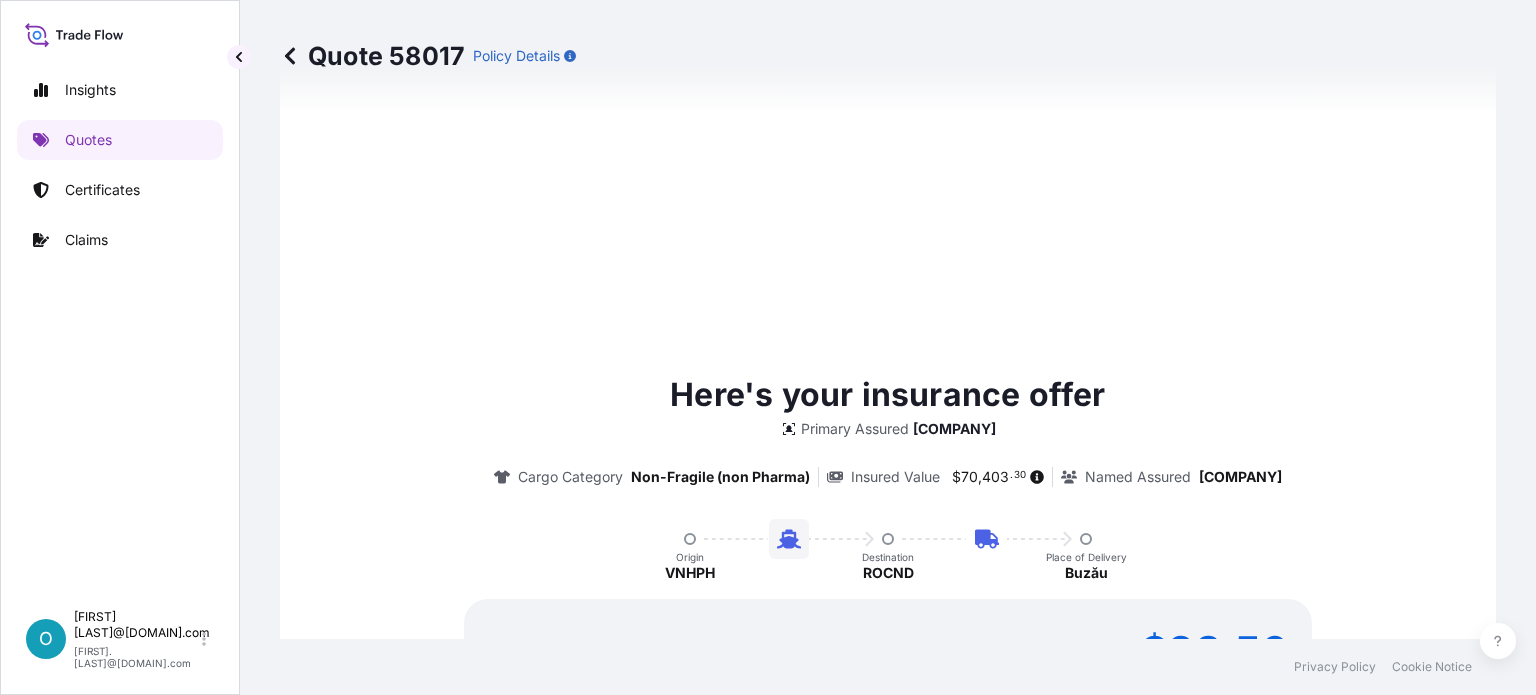scroll, scrollTop: 1200, scrollLeft: 0, axis: vertical 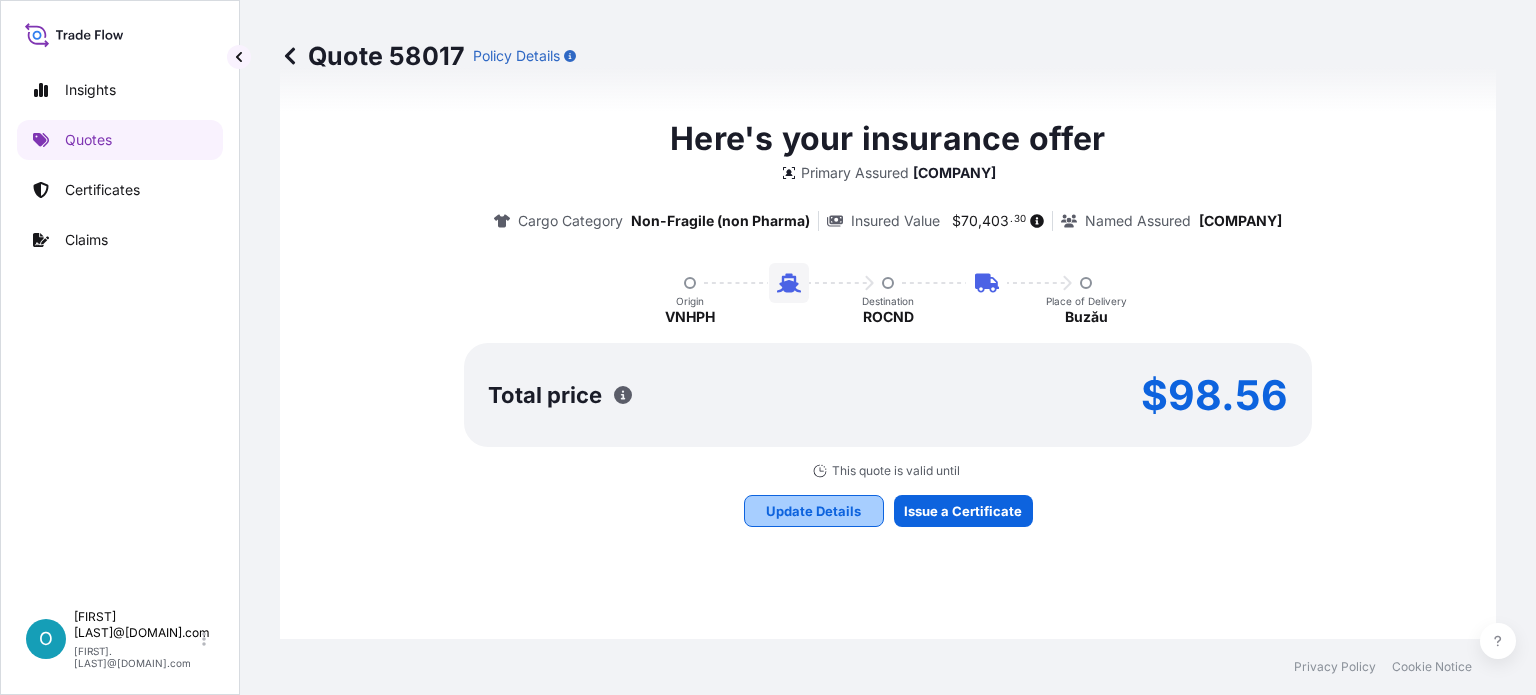 click on "Update Details" at bounding box center (813, 511) 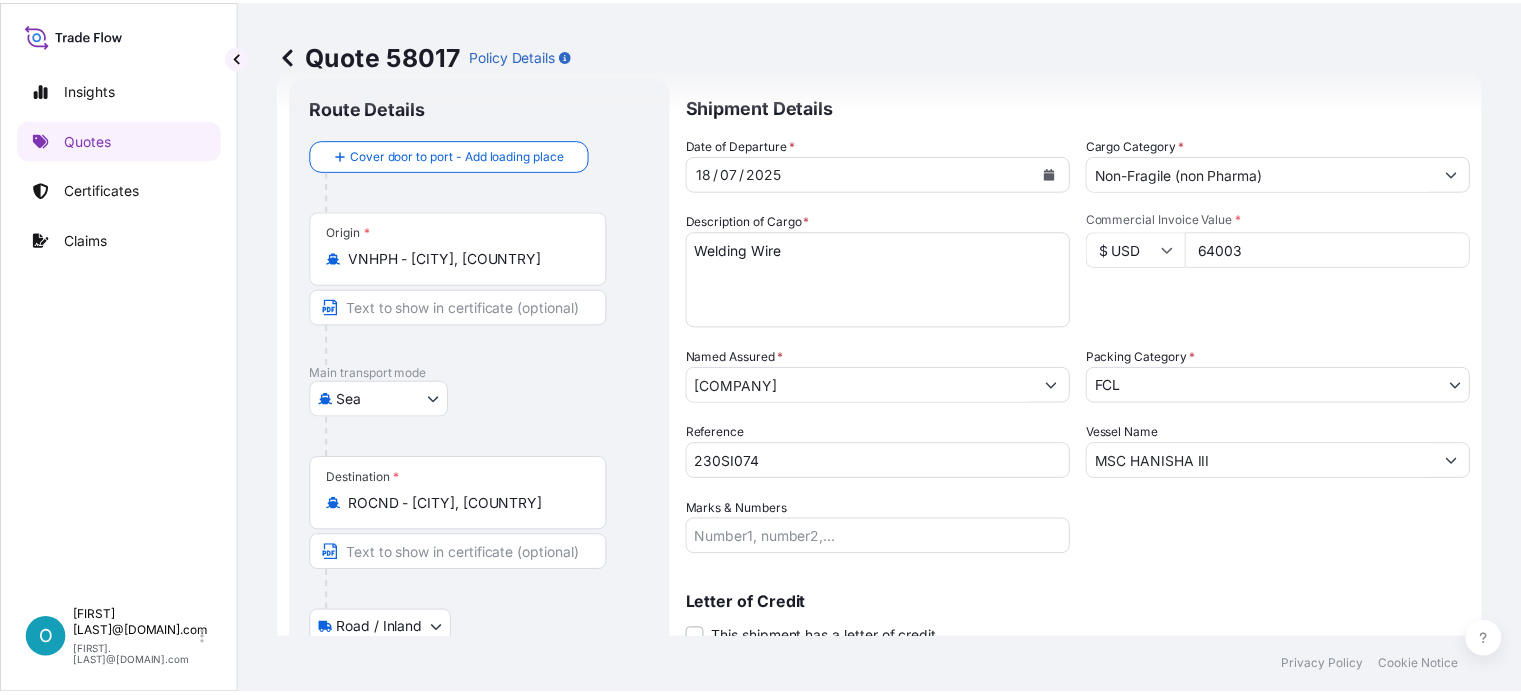 scroll, scrollTop: 32, scrollLeft: 0, axis: vertical 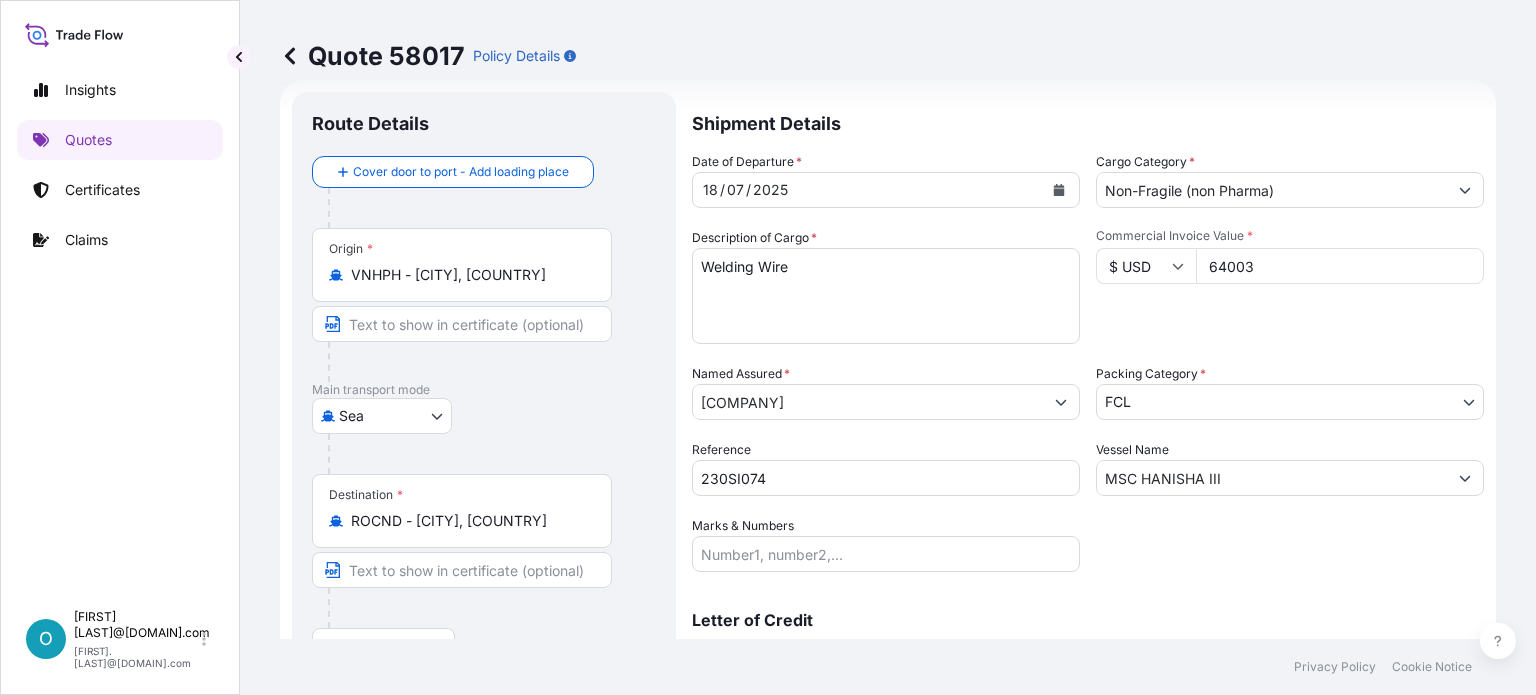 type 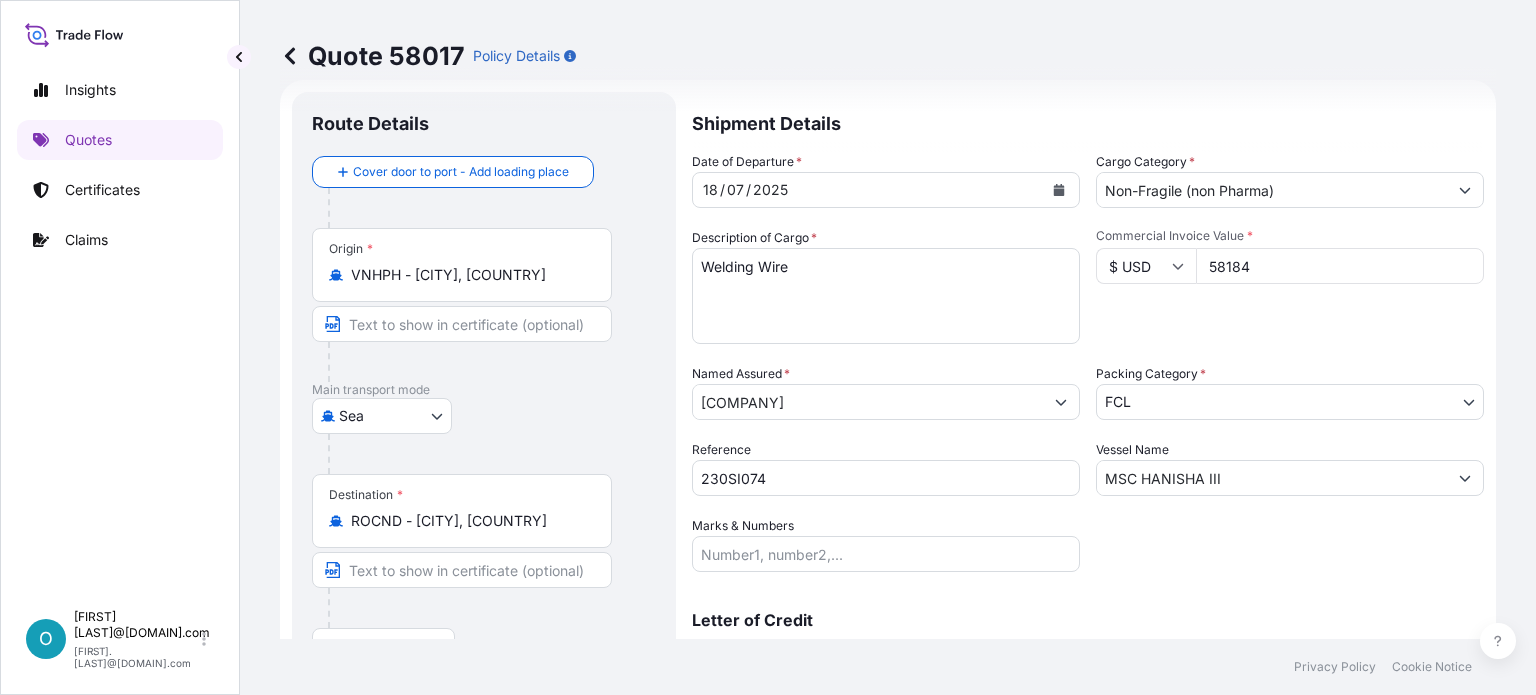 type on "58184" 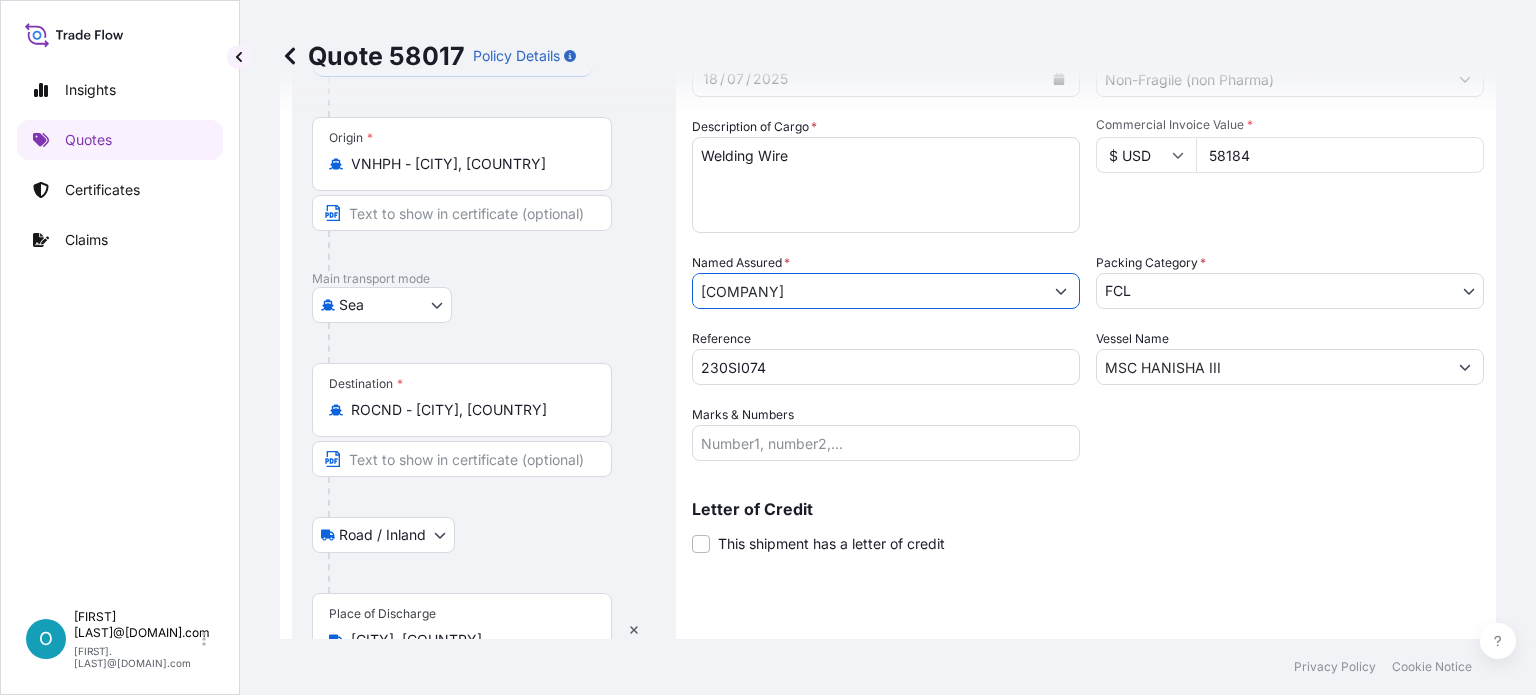 scroll, scrollTop: 132, scrollLeft: 0, axis: vertical 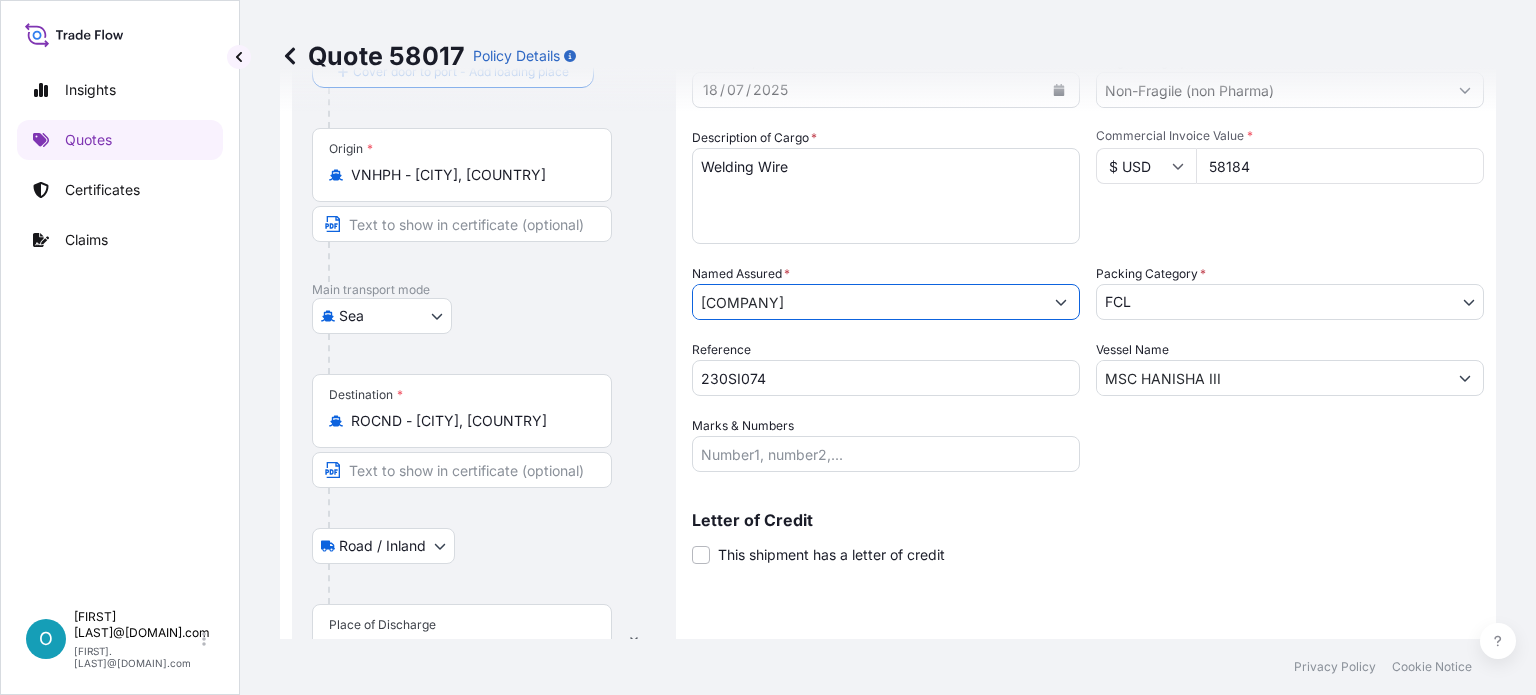 click on "Letter of Credit This shipment has a letter of credit Letter of credit * Letter of credit may not exceed 12000 characters" at bounding box center (1088, 526) 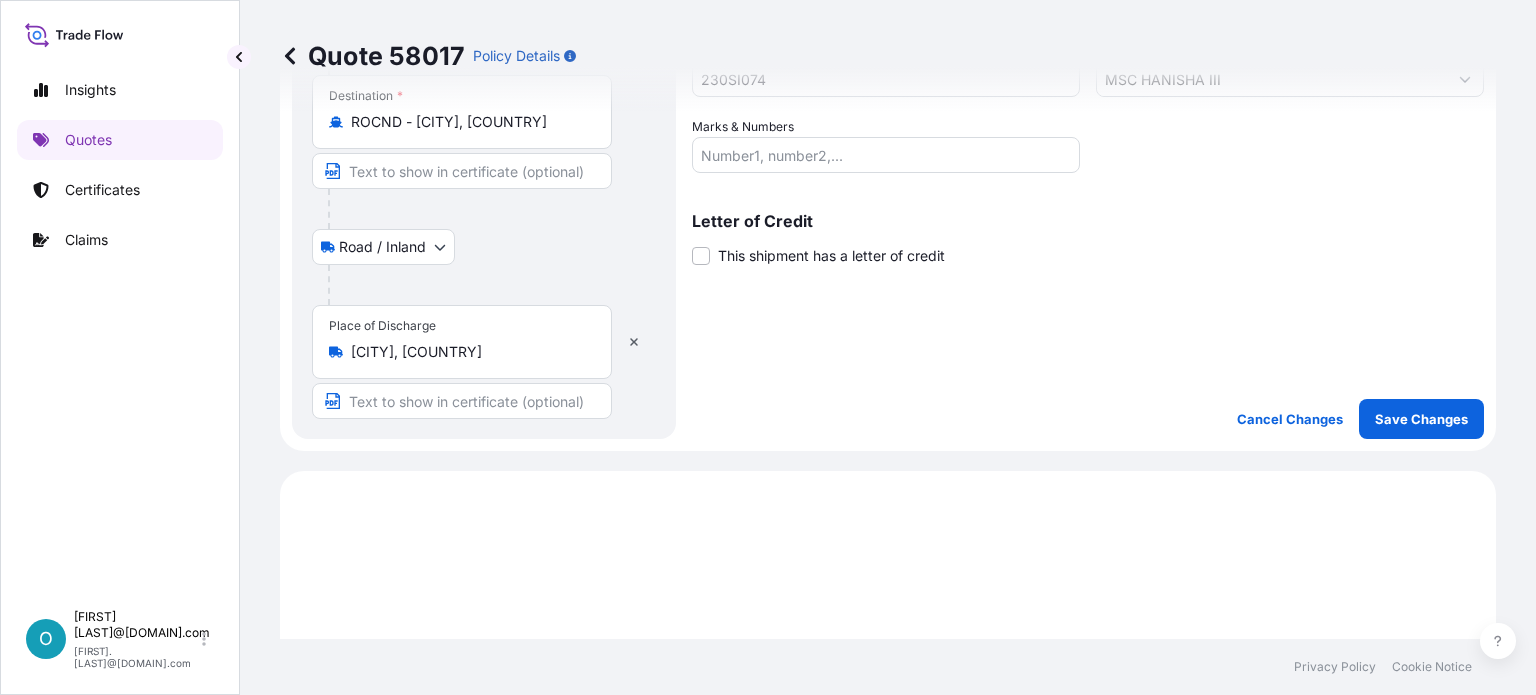 scroll, scrollTop: 432, scrollLeft: 0, axis: vertical 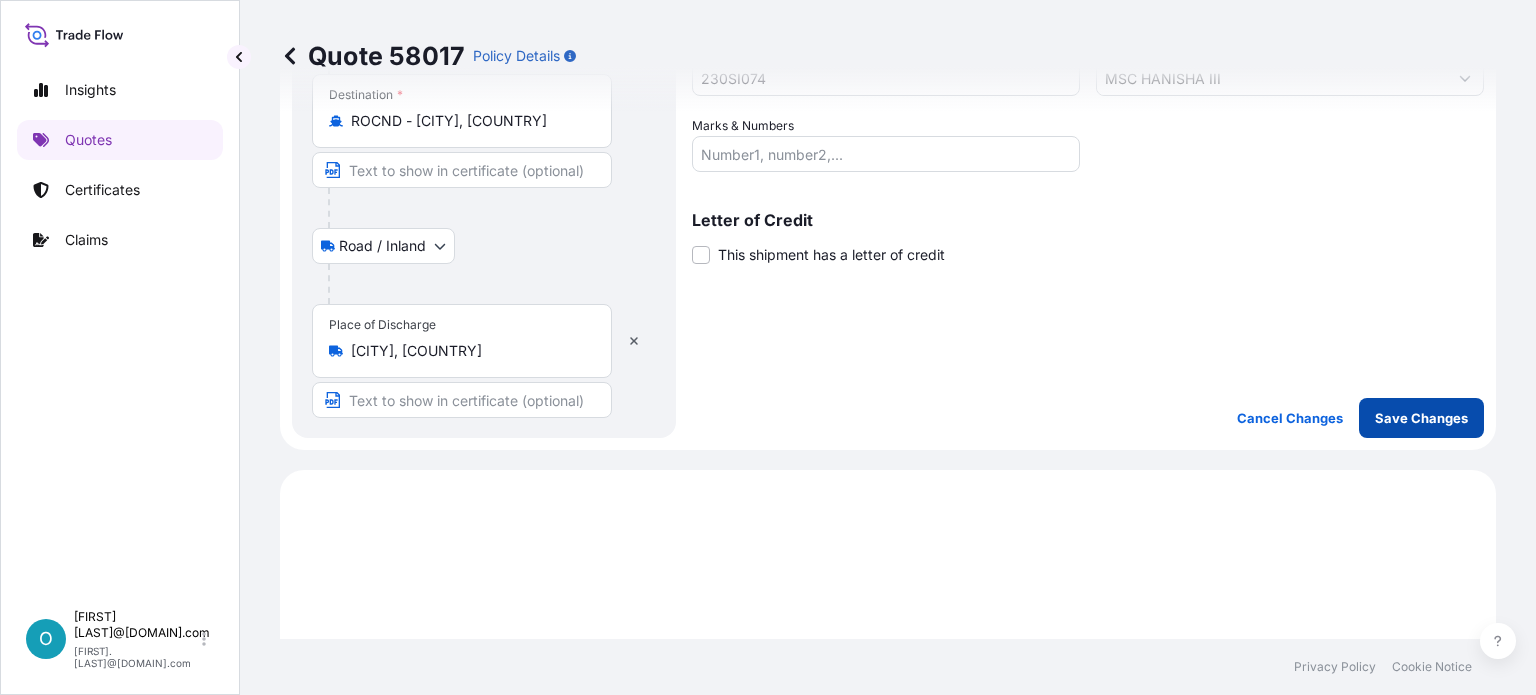 click on "Save Changes" at bounding box center (1421, 418) 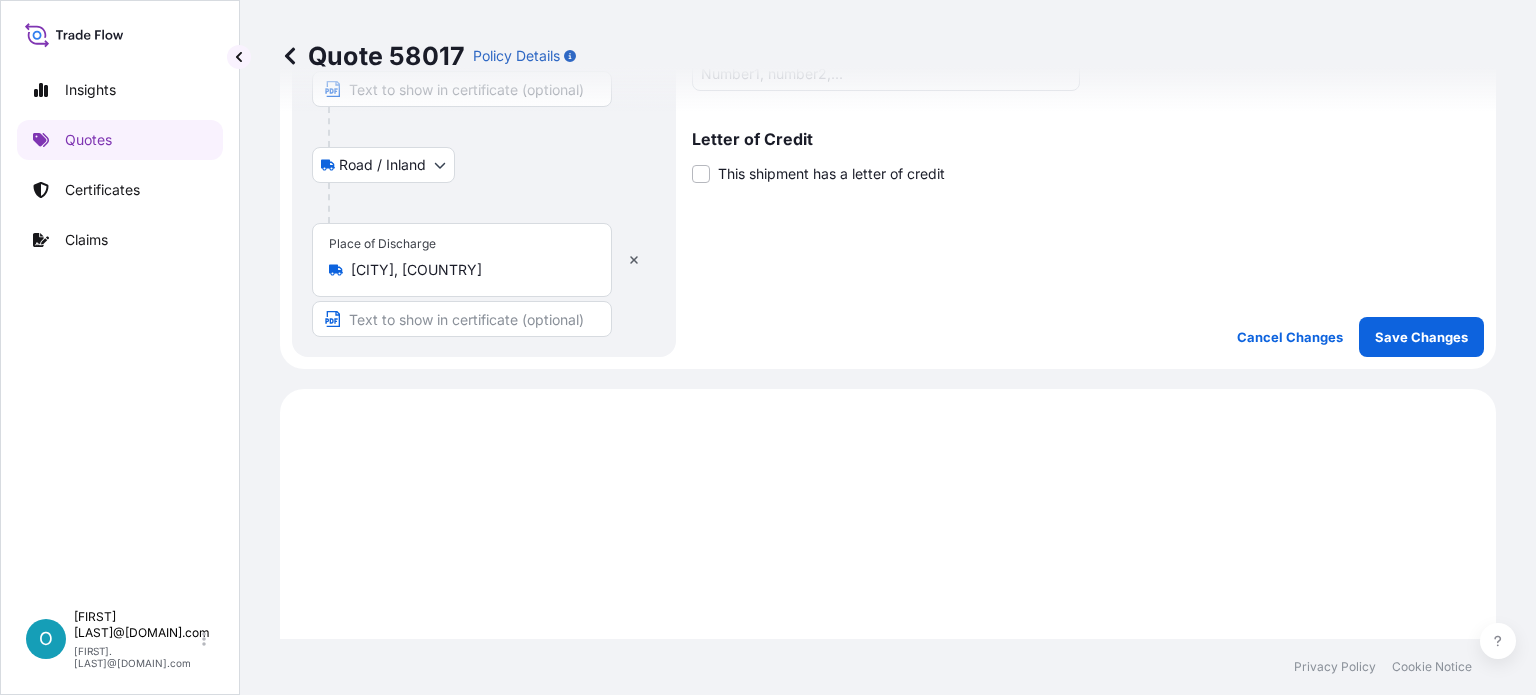 scroll, scrollTop: 800, scrollLeft: 0, axis: vertical 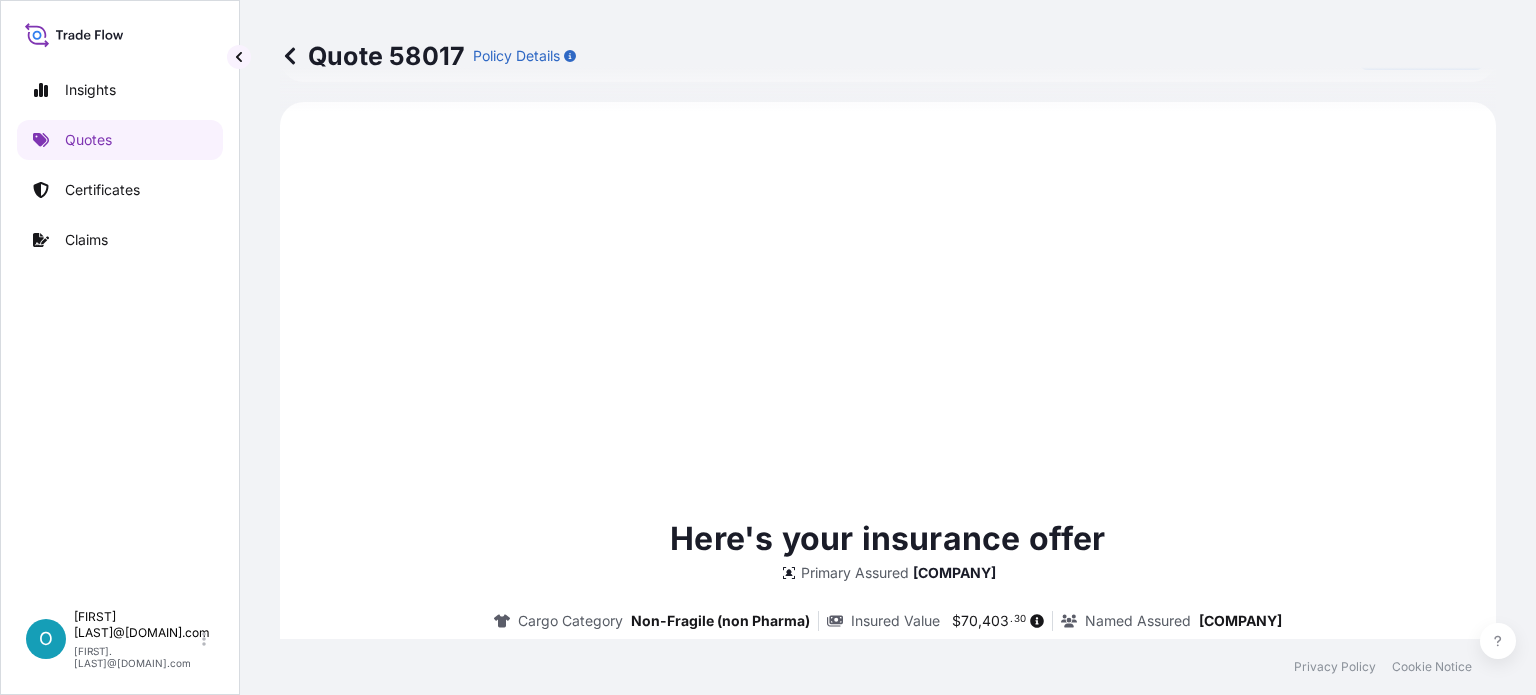 select on "Sea" 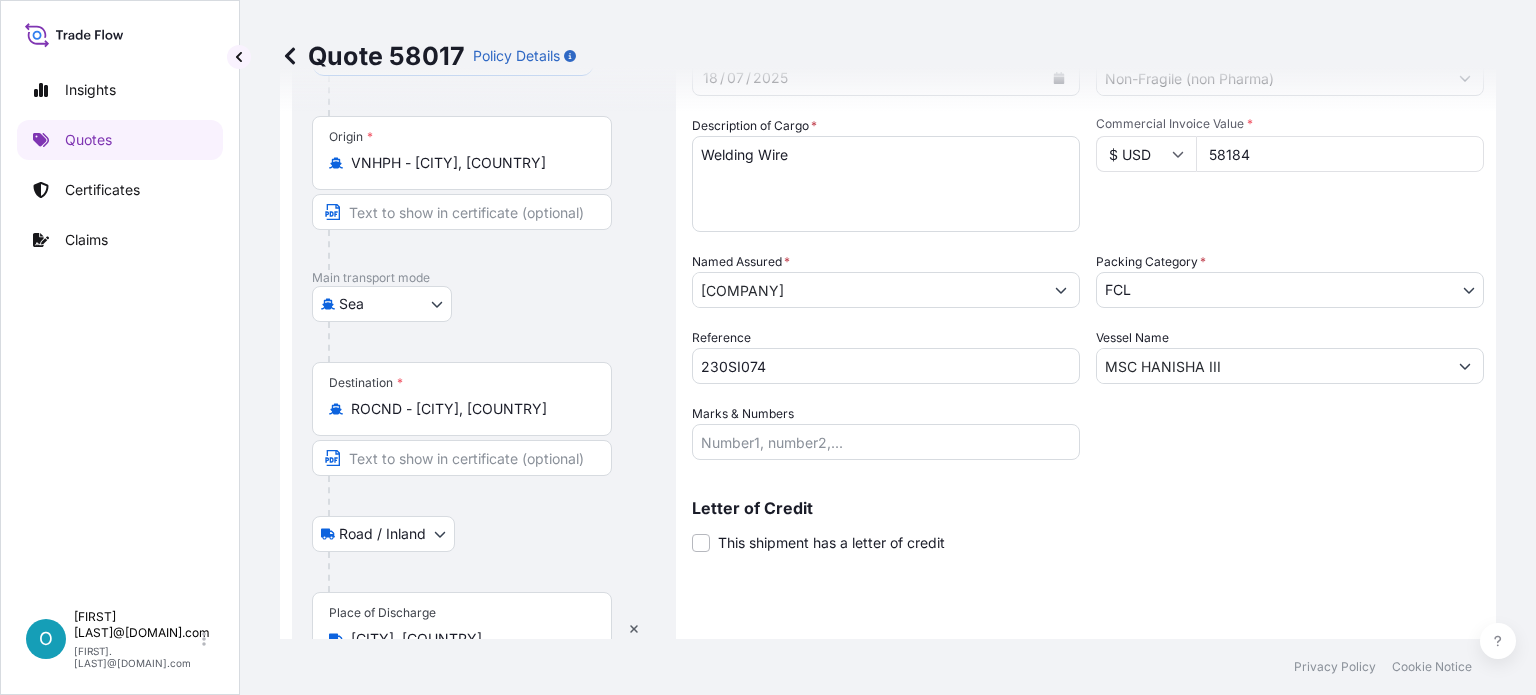 scroll, scrollTop: 100, scrollLeft: 0, axis: vertical 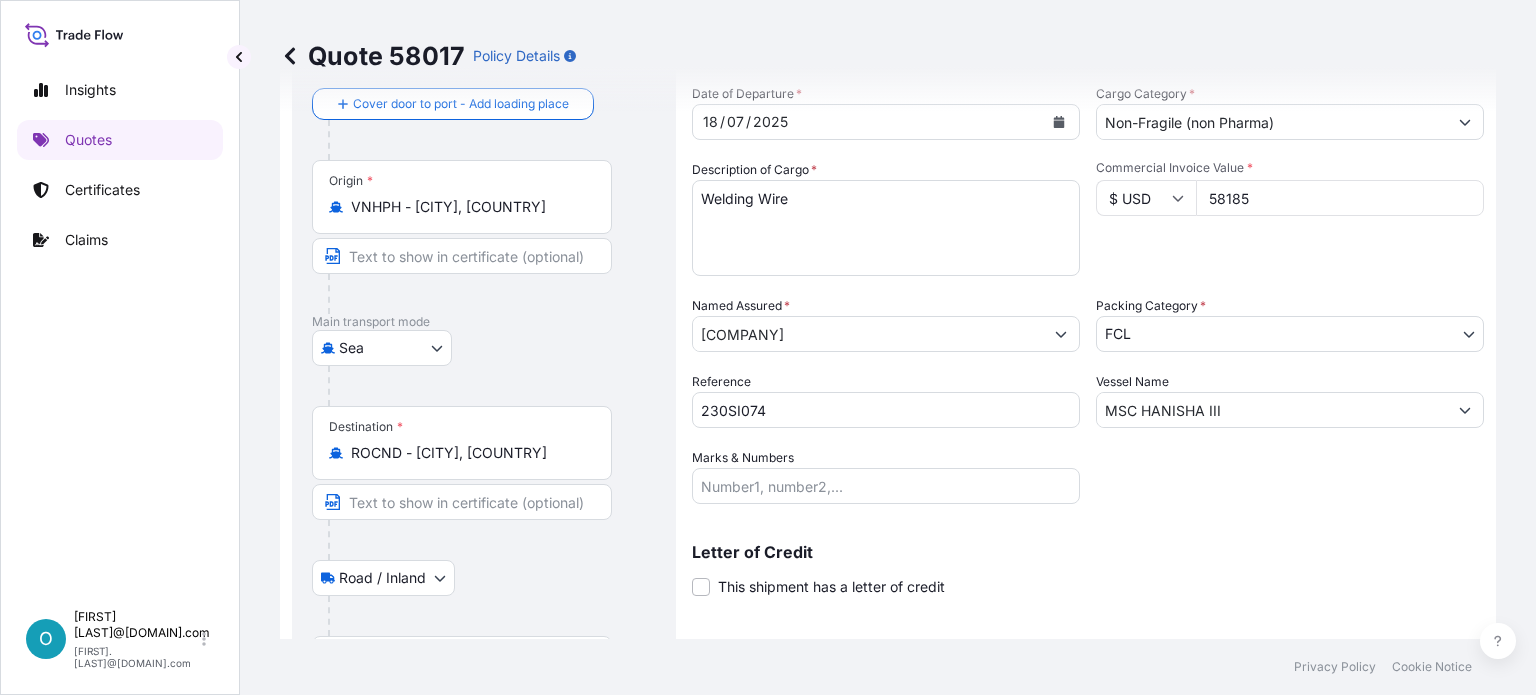 click on "58185" at bounding box center (1340, 198) 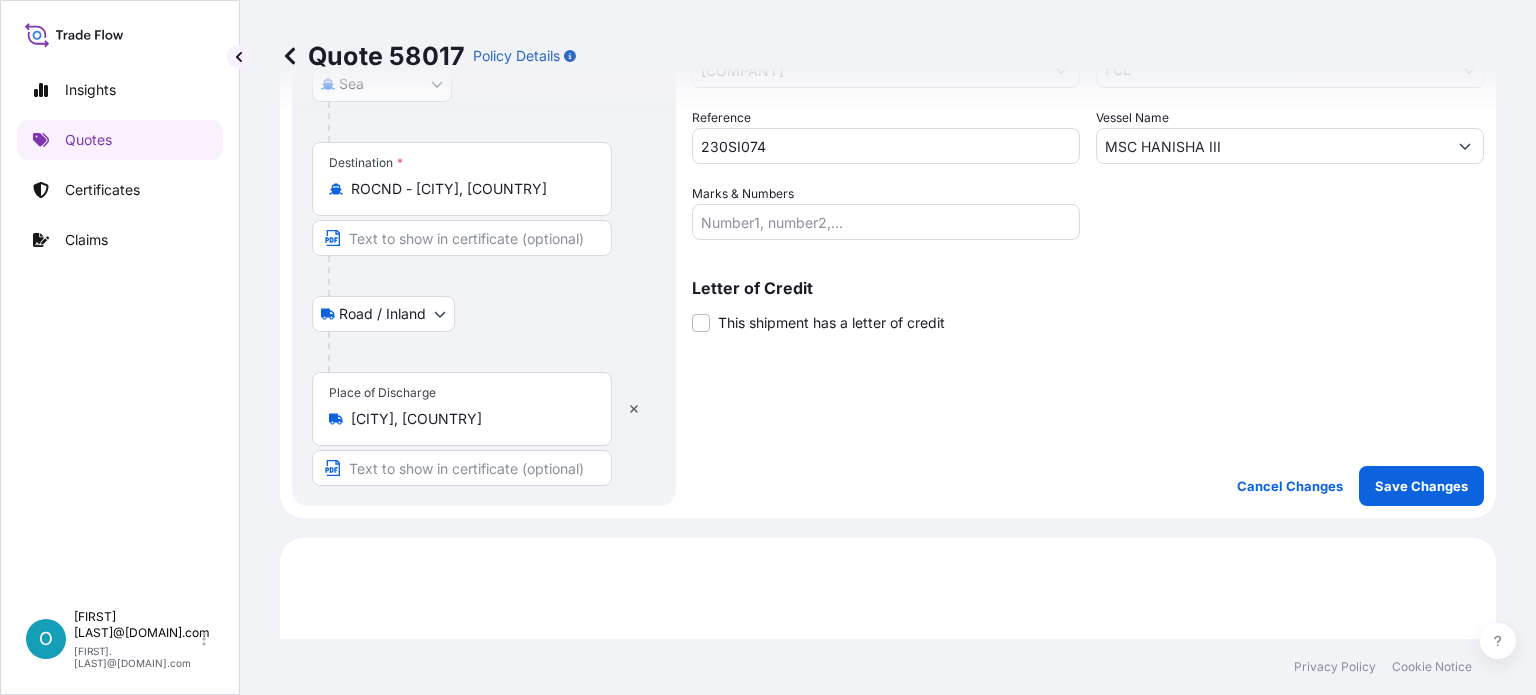 scroll, scrollTop: 400, scrollLeft: 0, axis: vertical 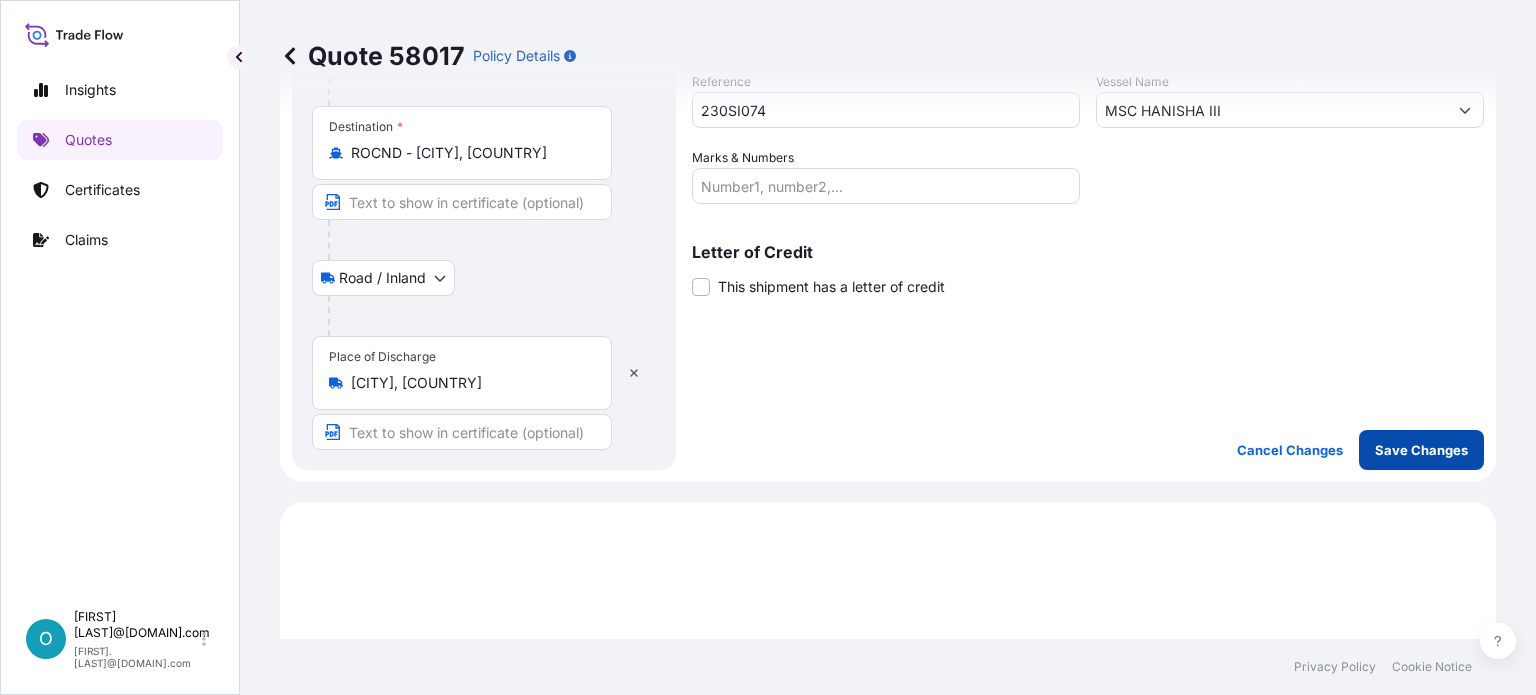 type on "58184.46" 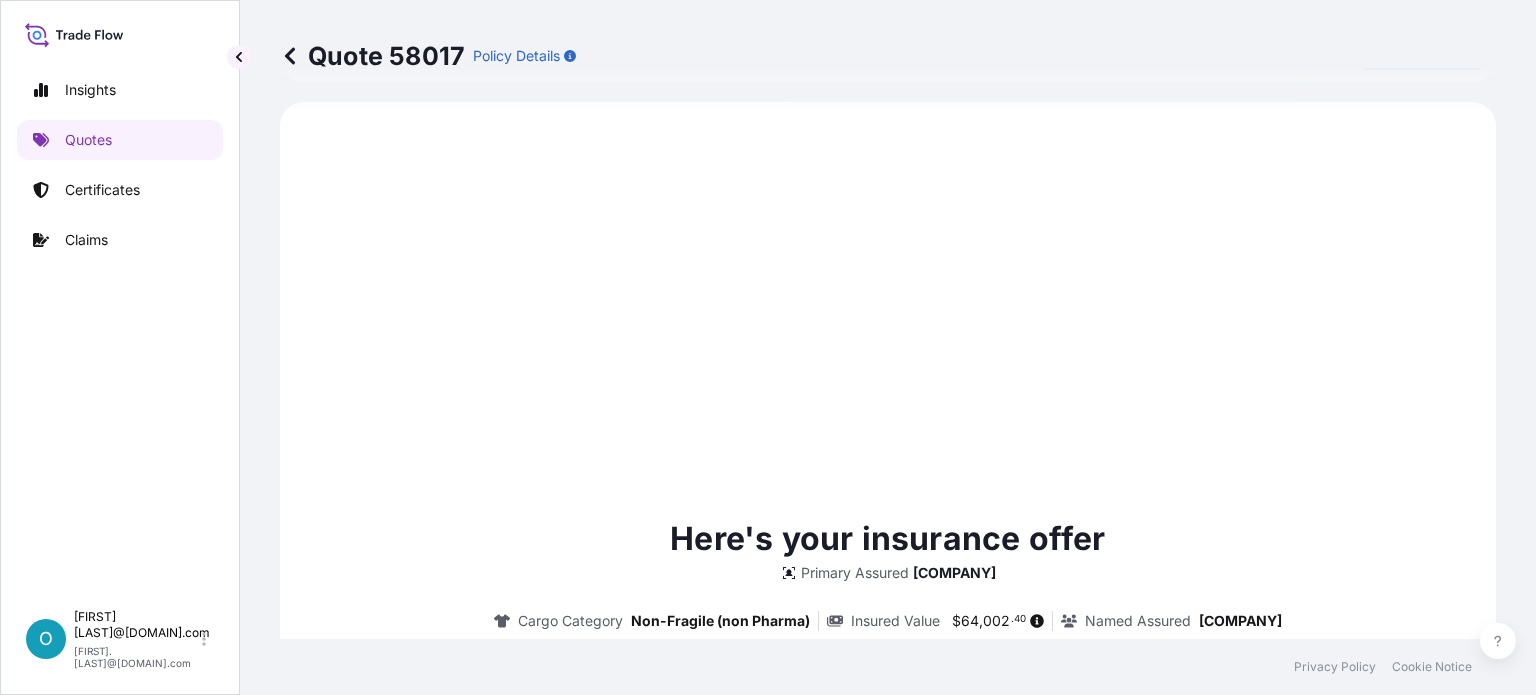 select on "Sea" 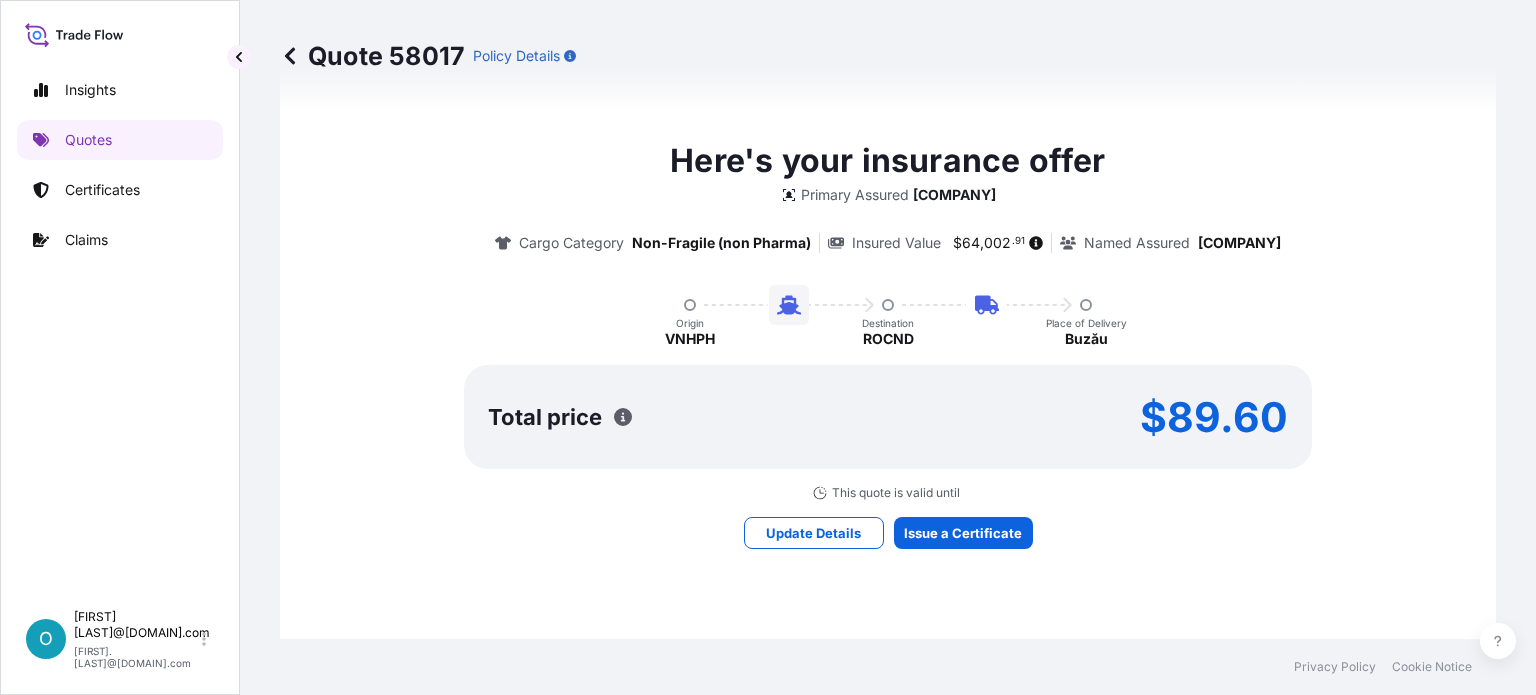 scroll, scrollTop: 1200, scrollLeft: 0, axis: vertical 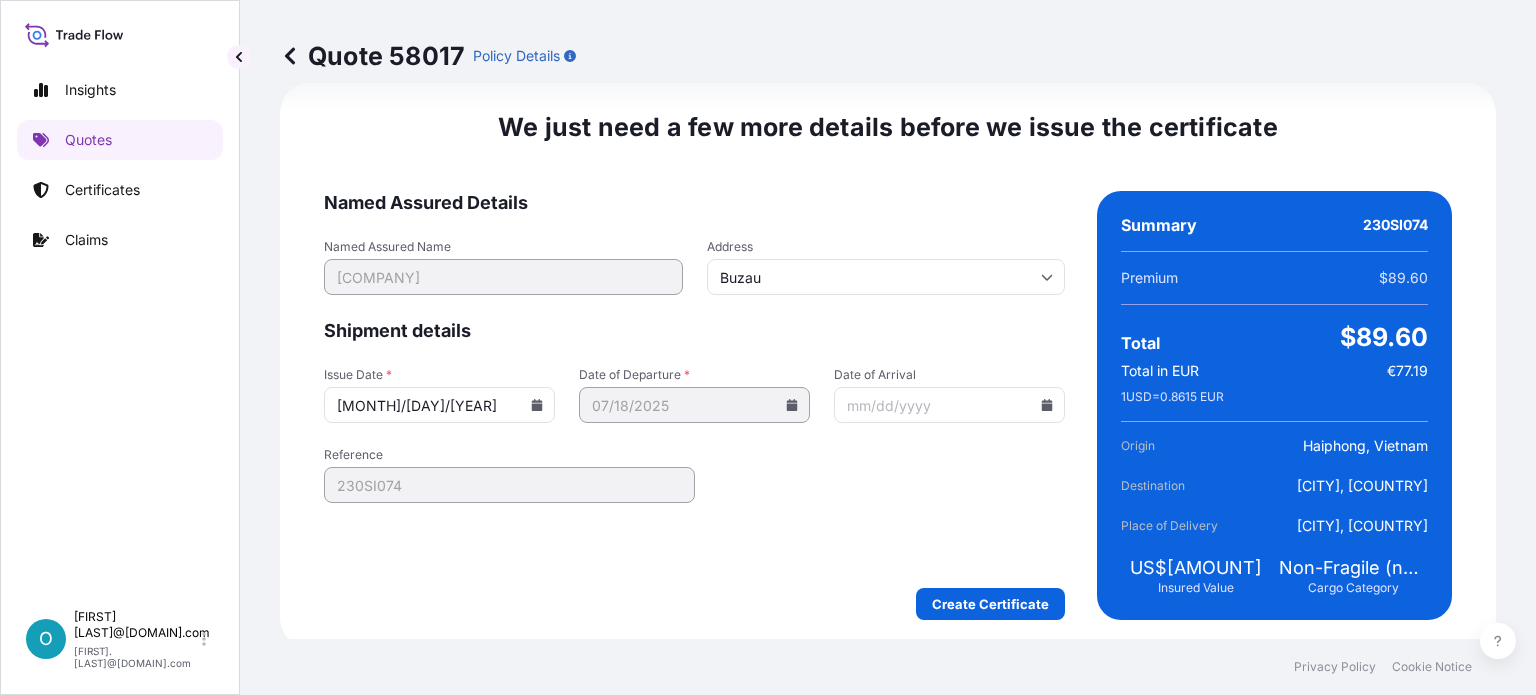 click on "Date of Arrival" at bounding box center (949, 405) 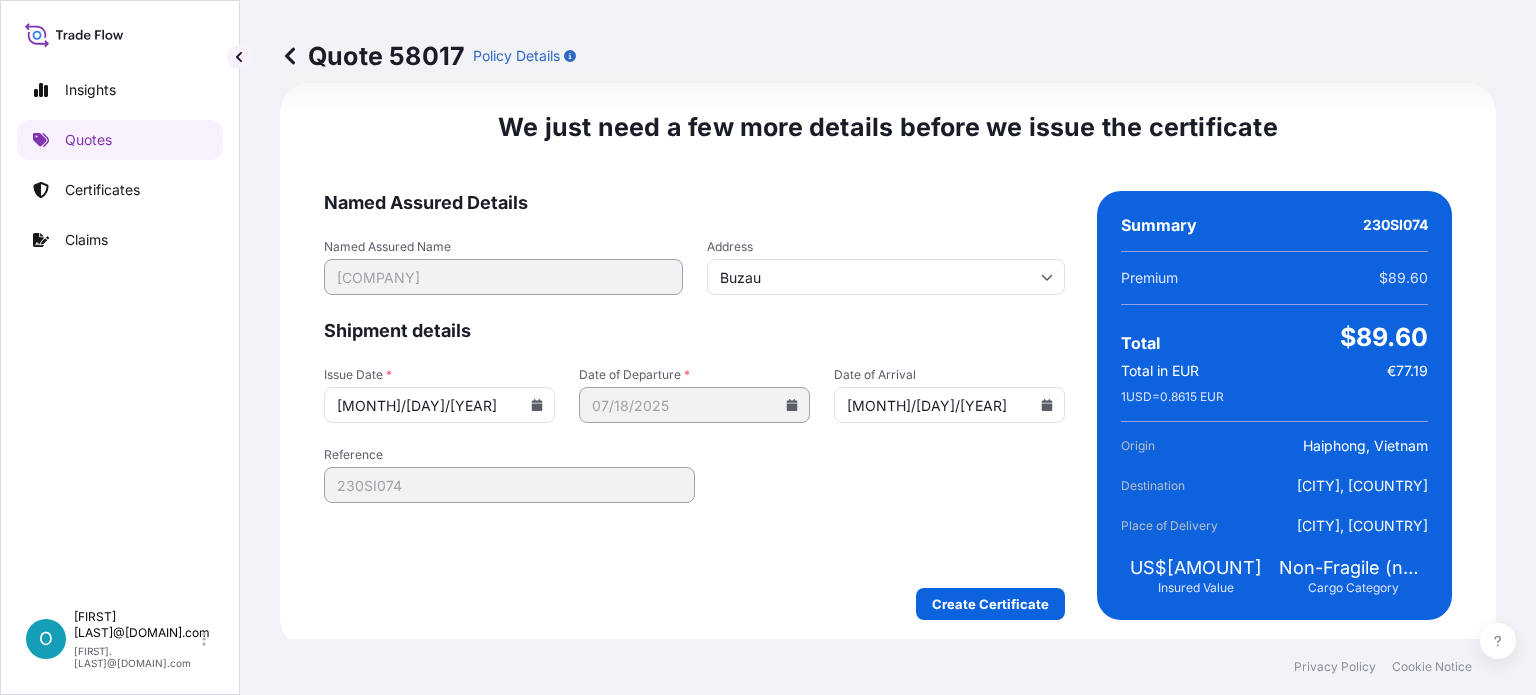 type on "[MONTH]/[DAY]/[YEAR]" 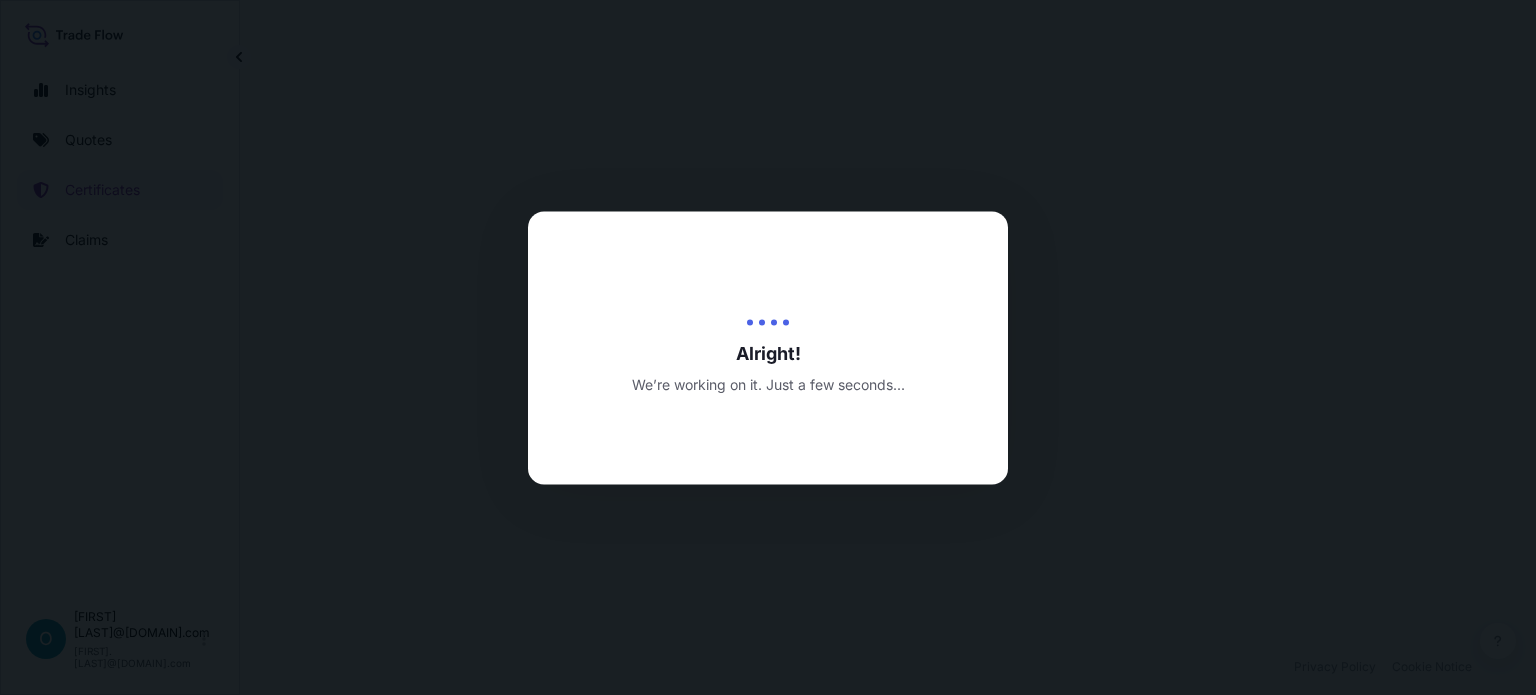 scroll, scrollTop: 0, scrollLeft: 0, axis: both 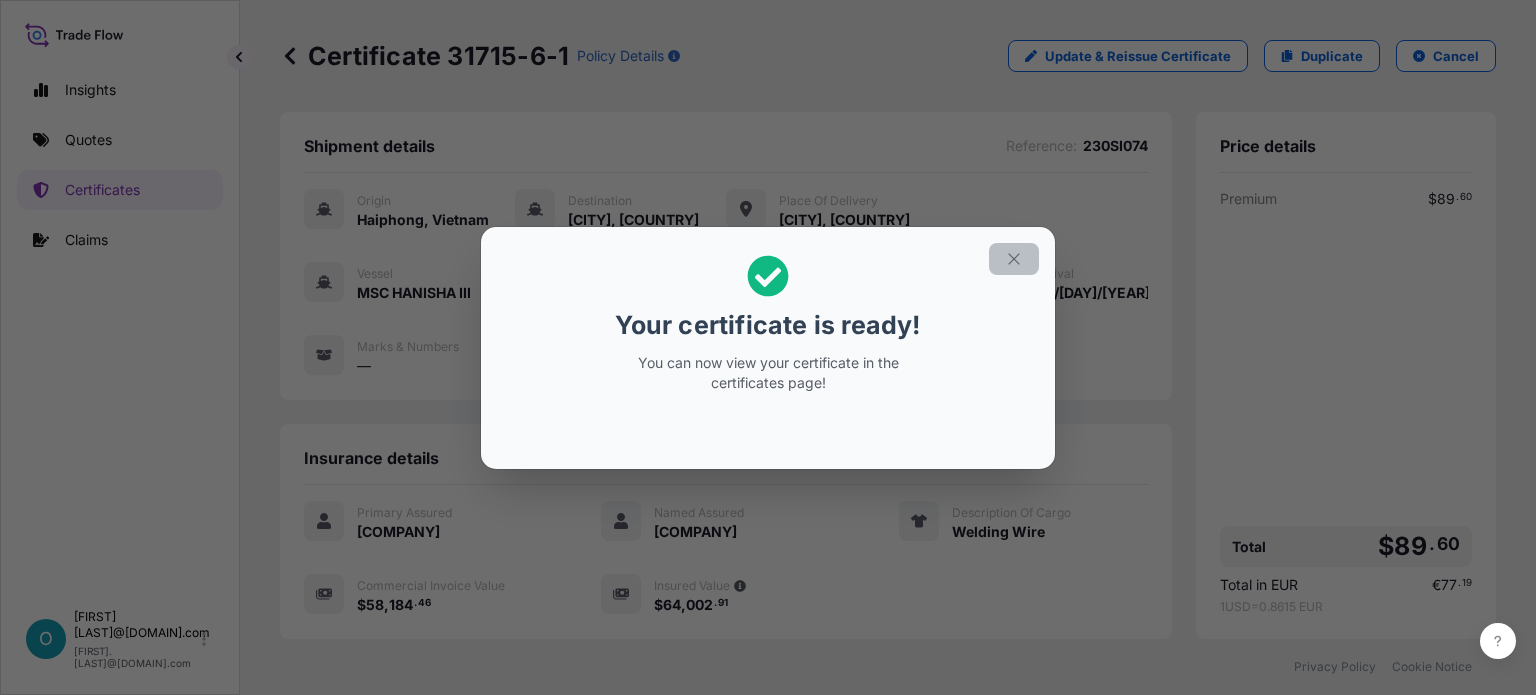 click 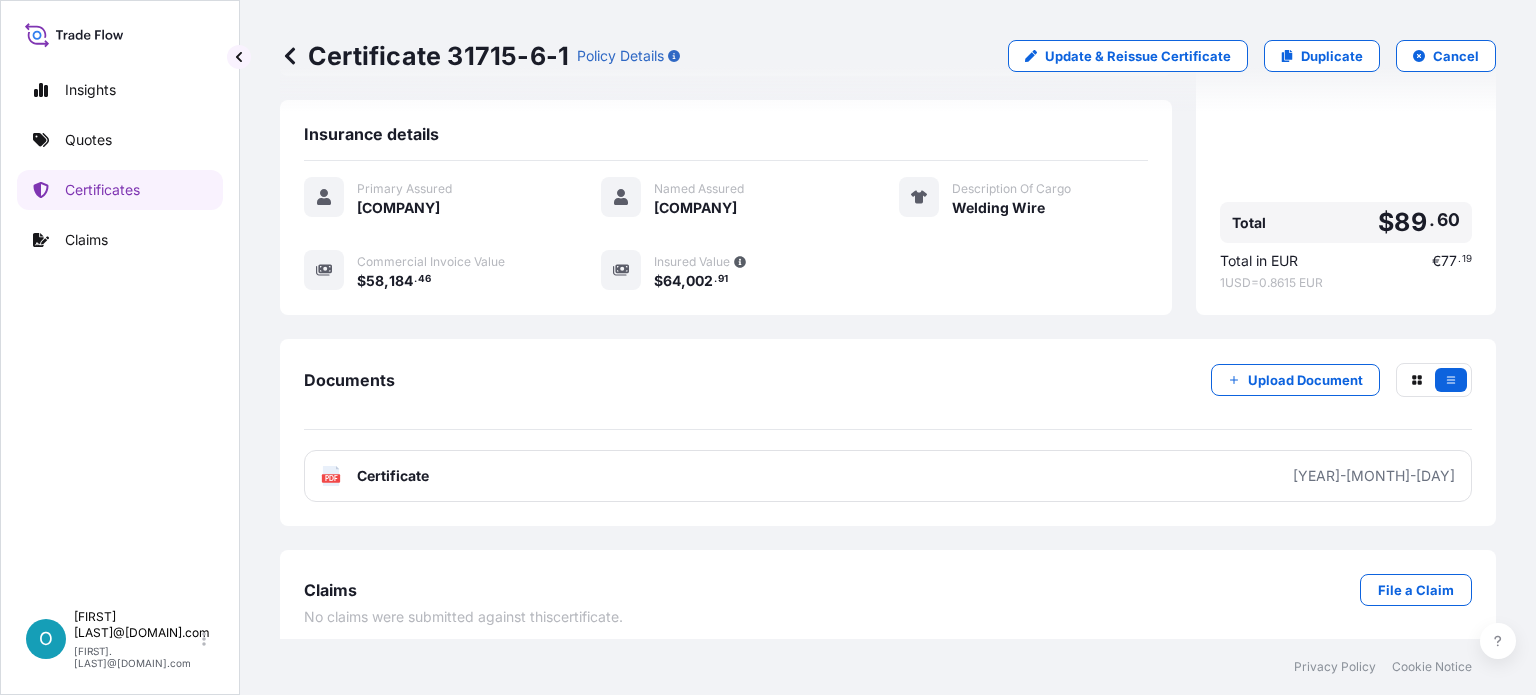 scroll, scrollTop: 348, scrollLeft: 0, axis: vertical 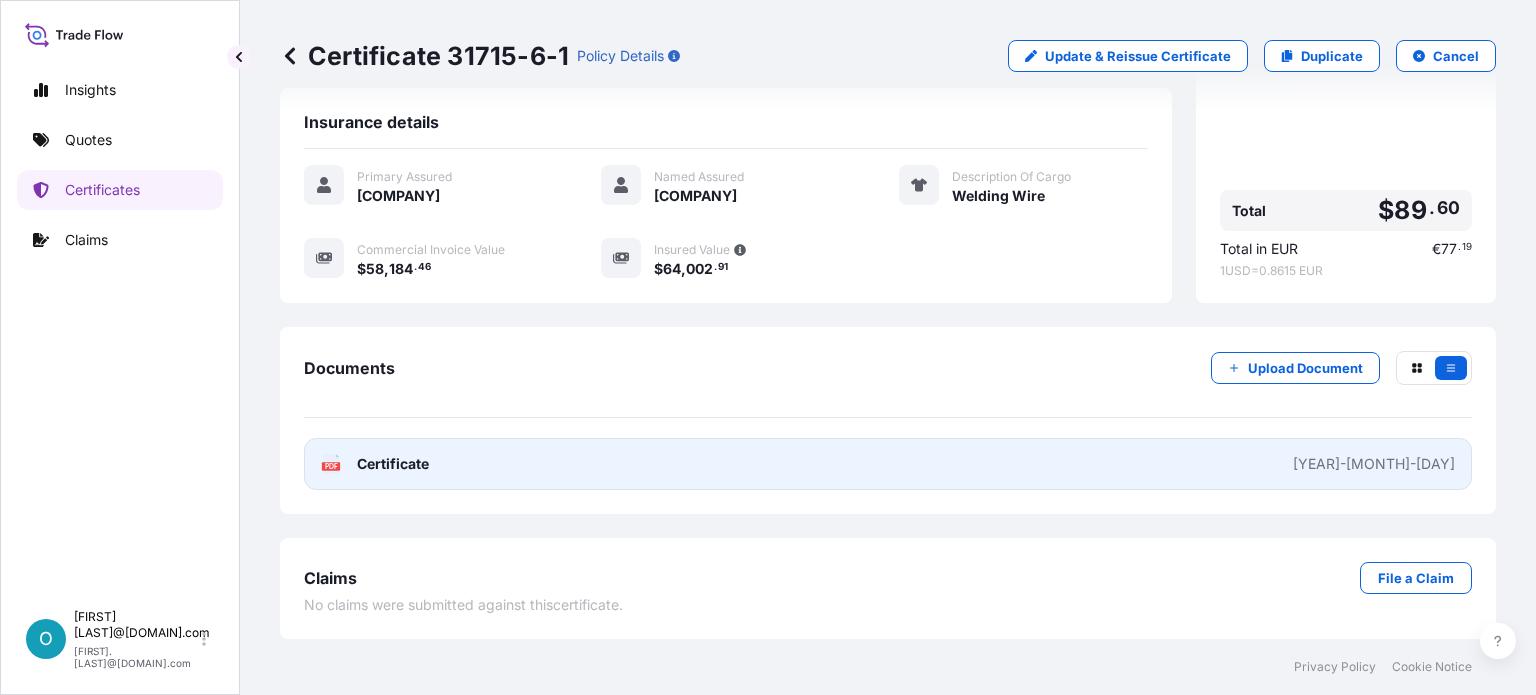 click on "PDF Certificate [YEAR]-[MONTH]-[DAY]" at bounding box center [888, 464] 